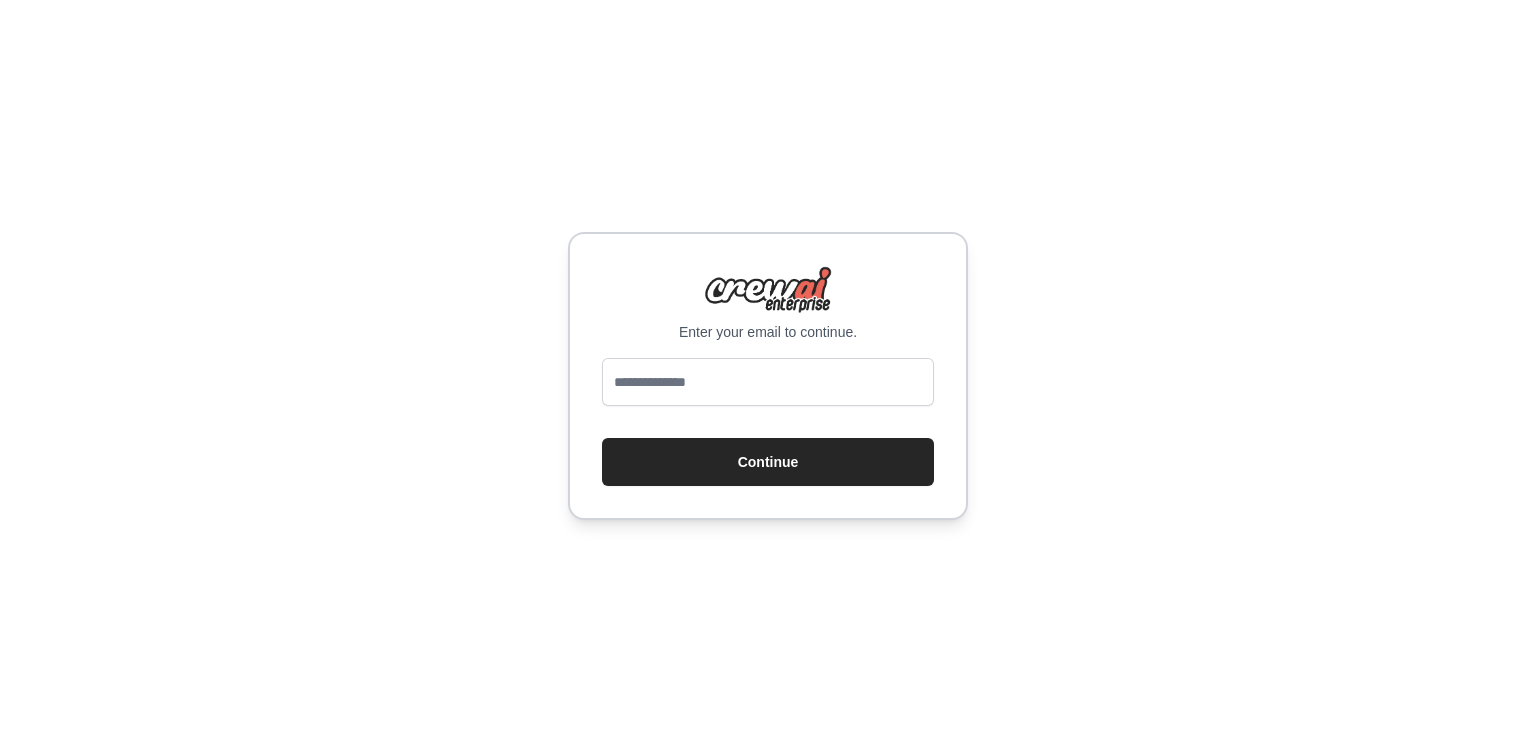 scroll, scrollTop: 0, scrollLeft: 0, axis: both 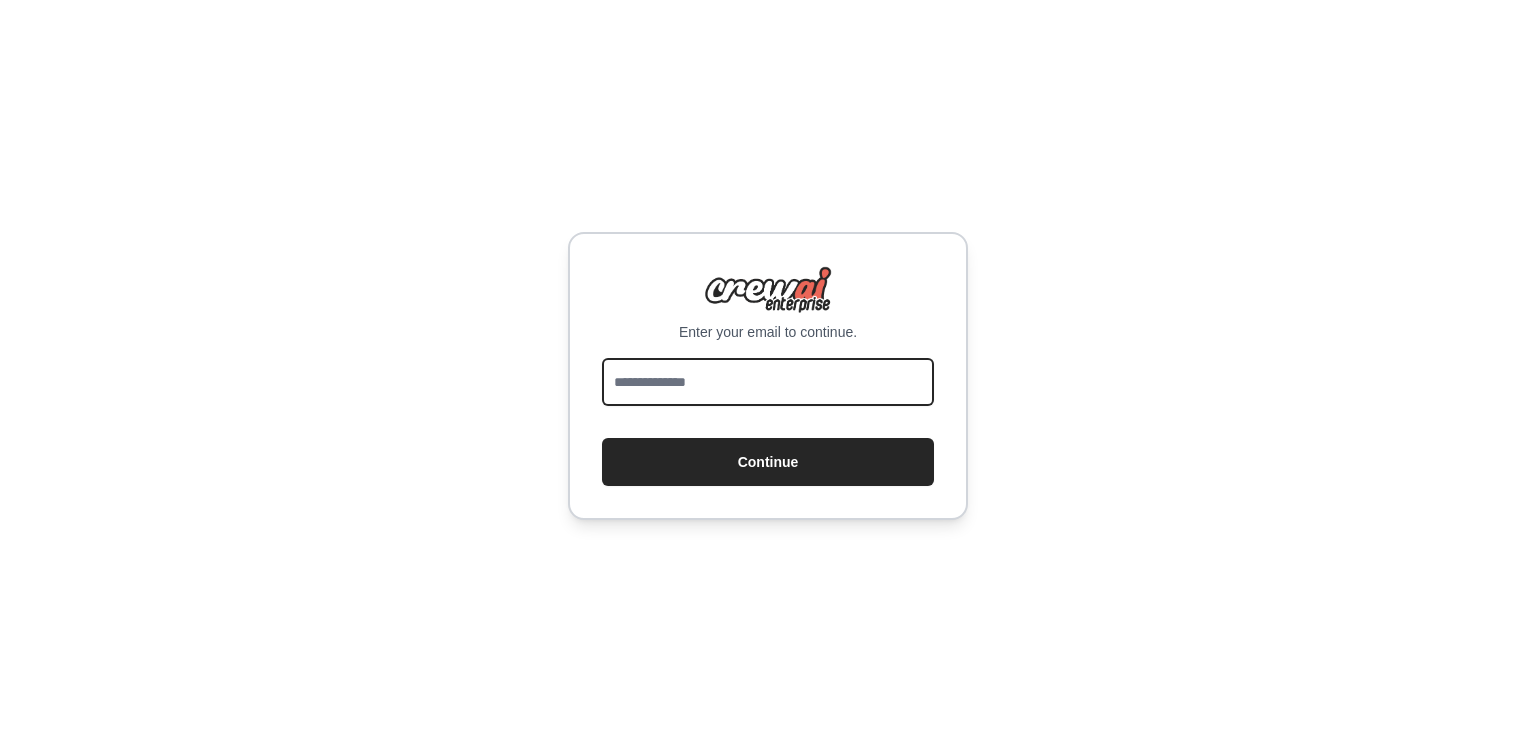 click at bounding box center [768, 382] 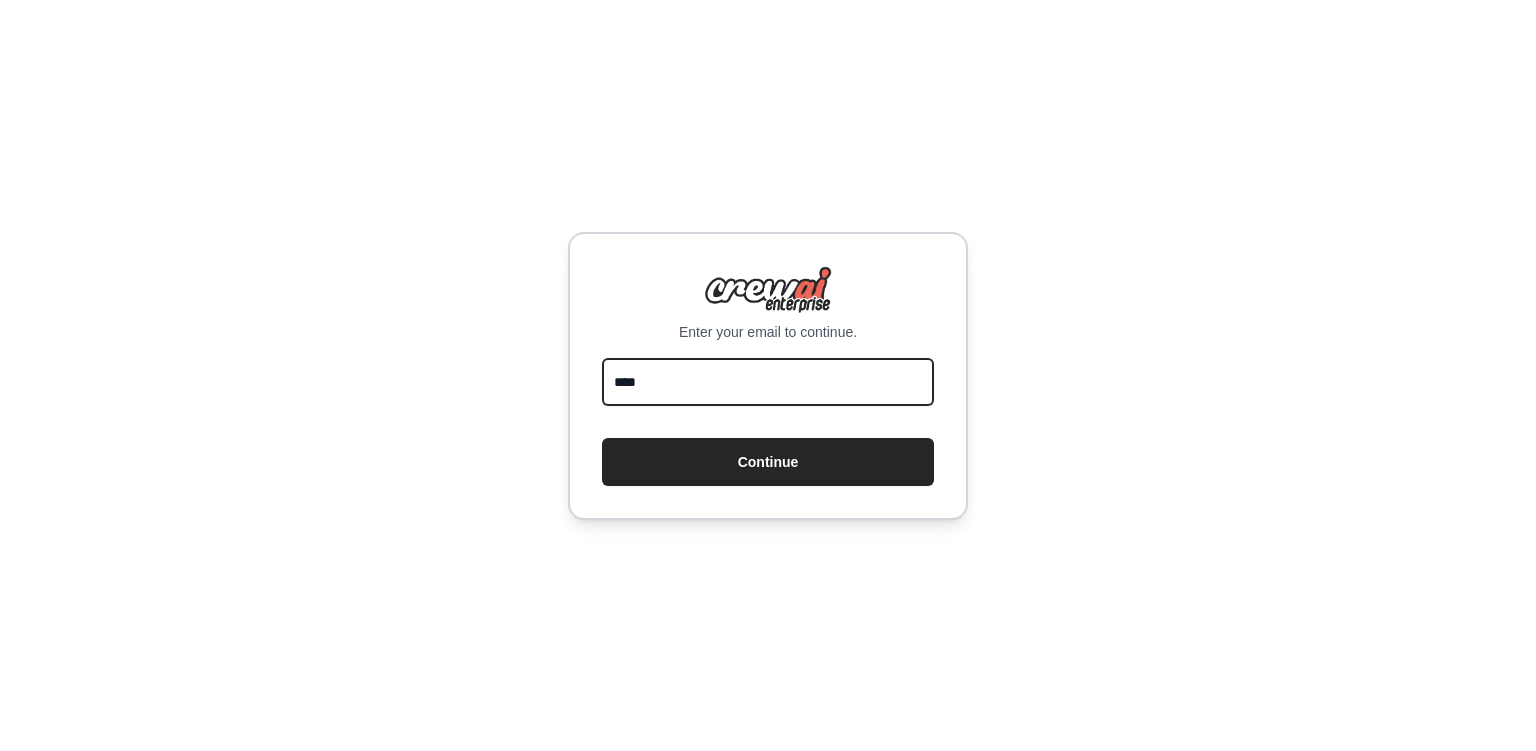 click on "Continue" at bounding box center [768, 462] 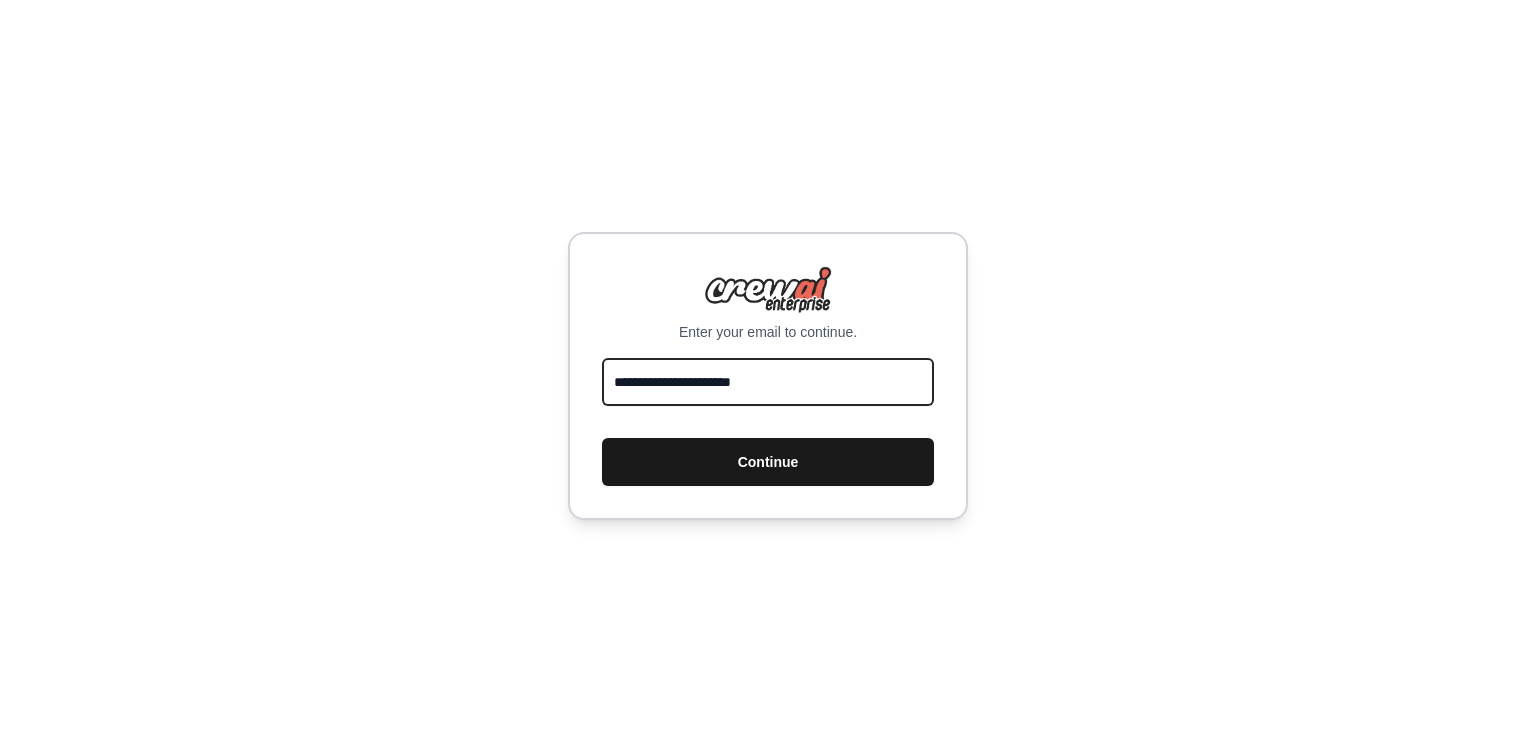 type on "**********" 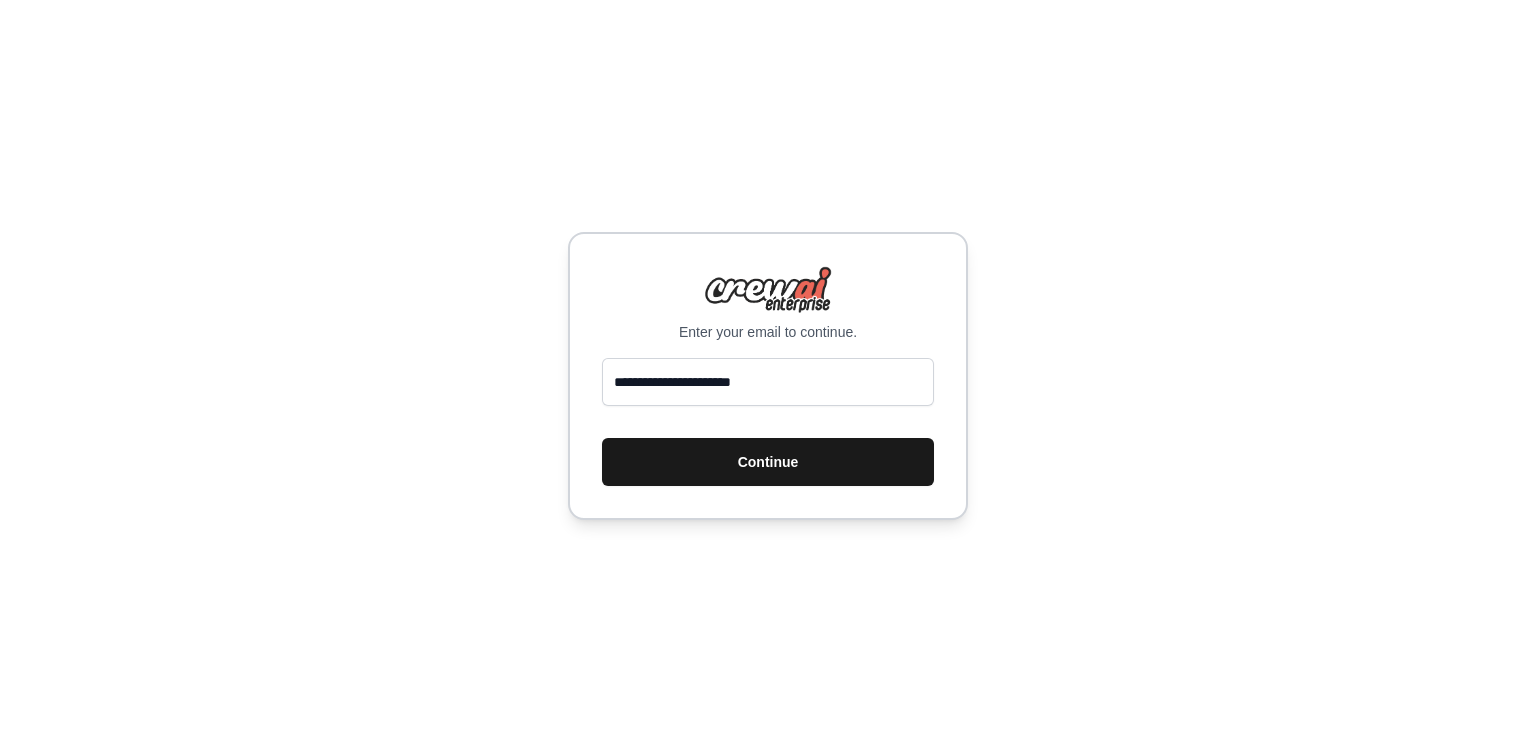 click on "Continue" at bounding box center (768, 462) 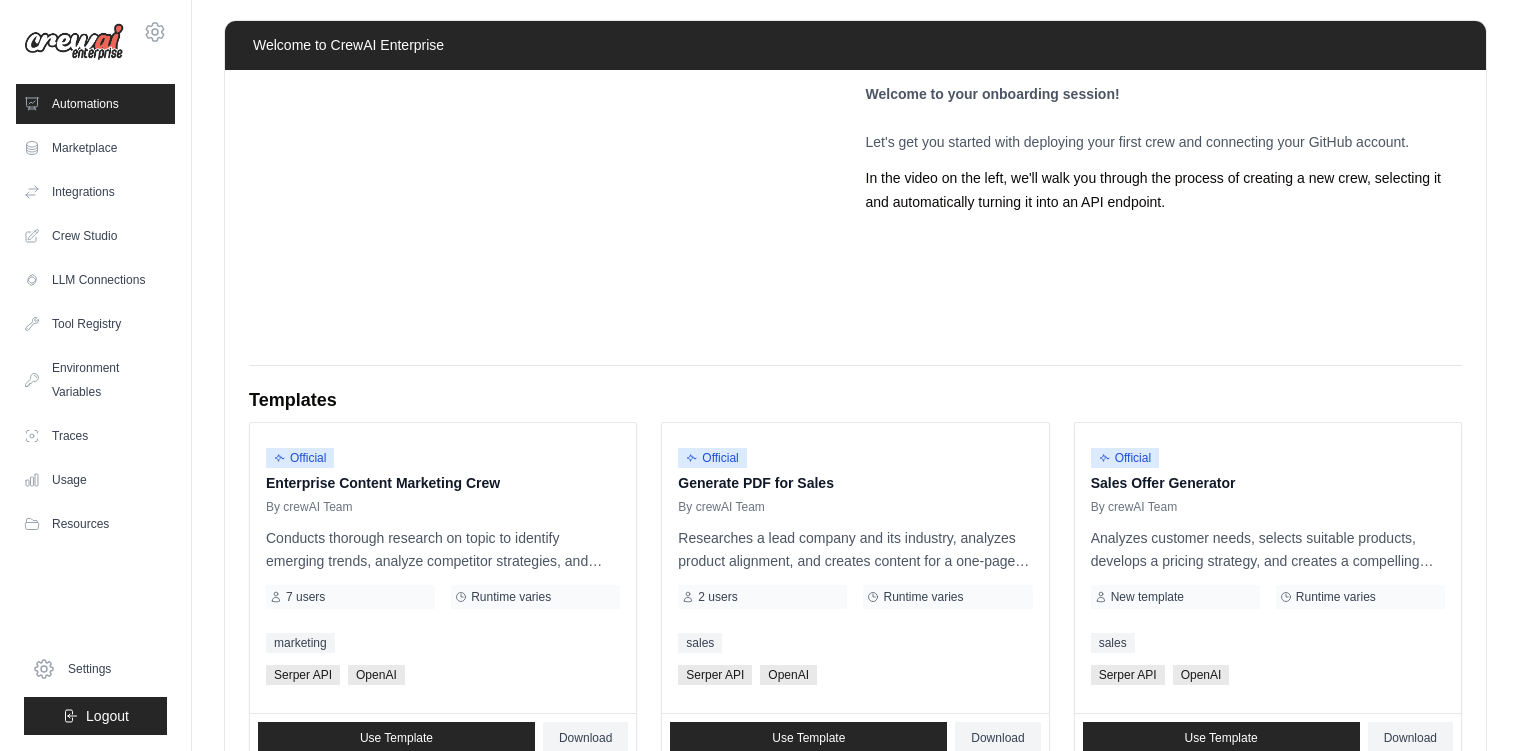 scroll, scrollTop: 0, scrollLeft: 0, axis: both 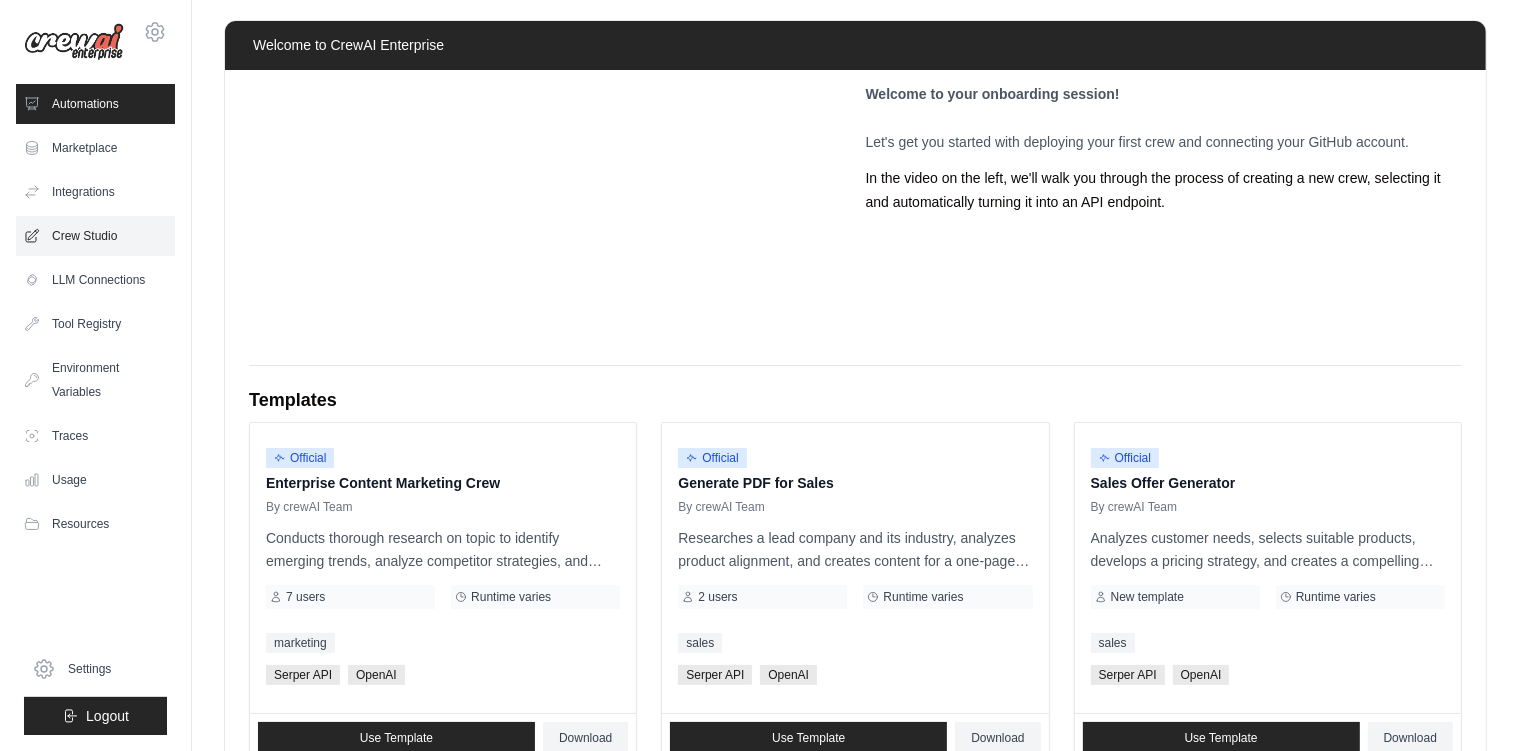 click on "Crew Studio" at bounding box center [95, 236] 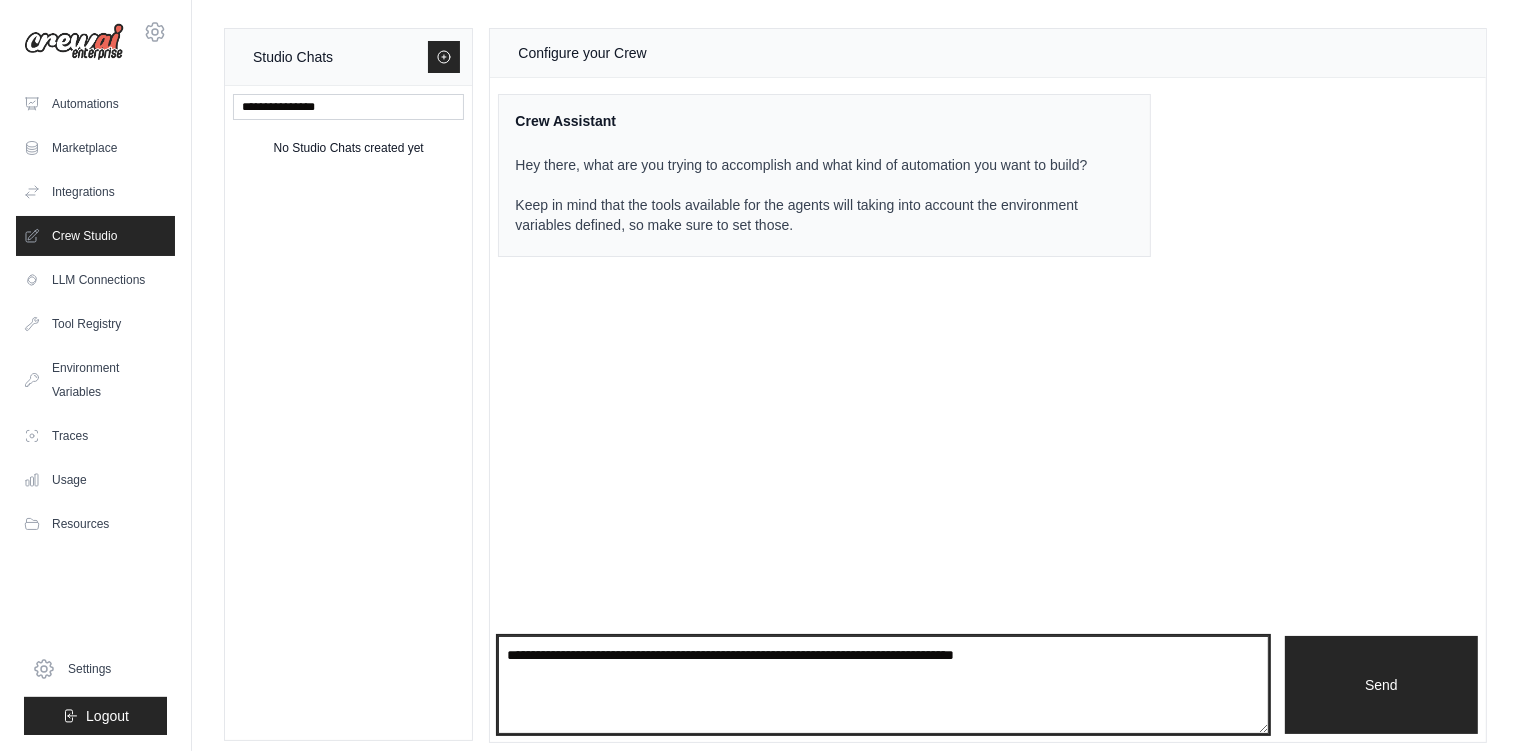 drag, startPoint x: 1064, startPoint y: 678, endPoint x: 586, endPoint y: 657, distance: 478.46106 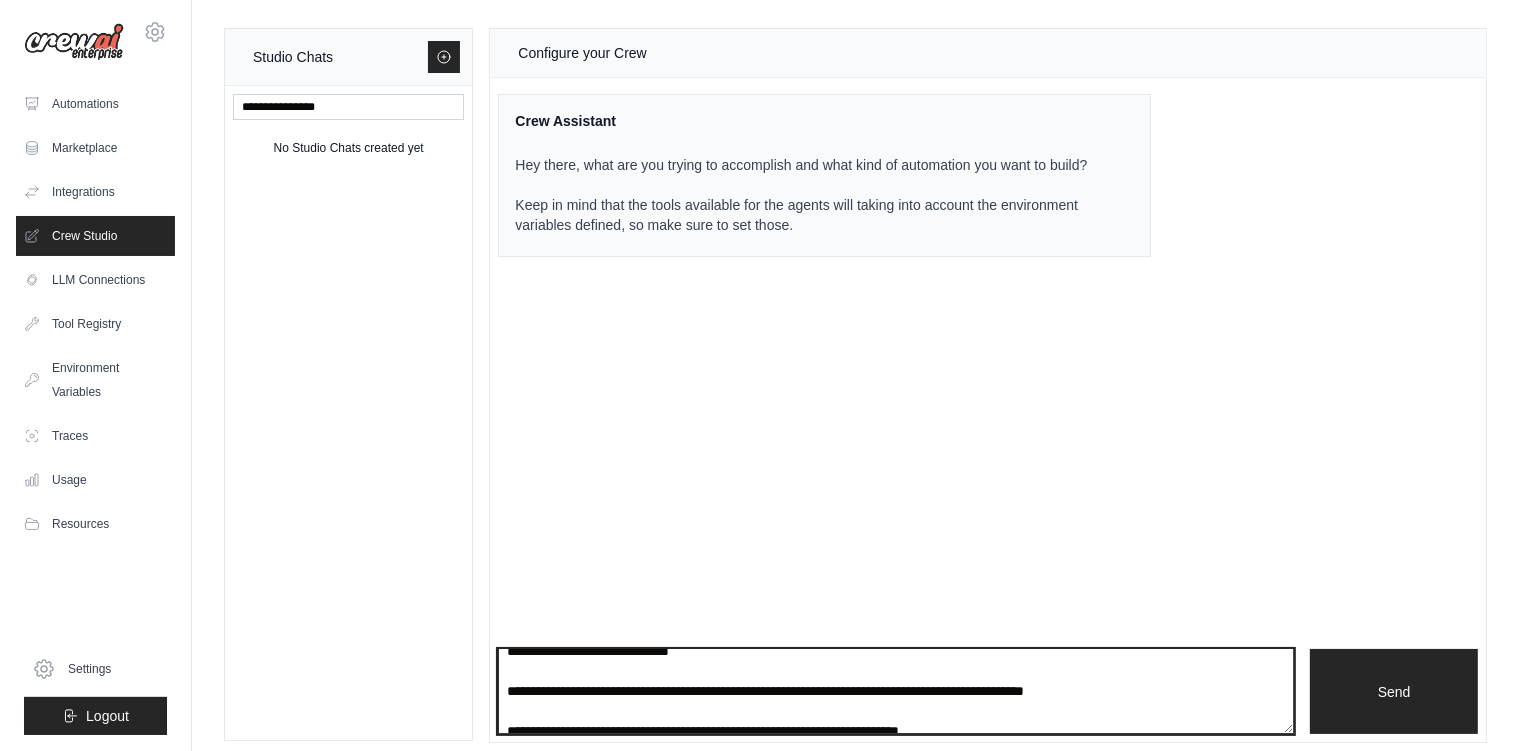 scroll, scrollTop: 1672, scrollLeft: 0, axis: vertical 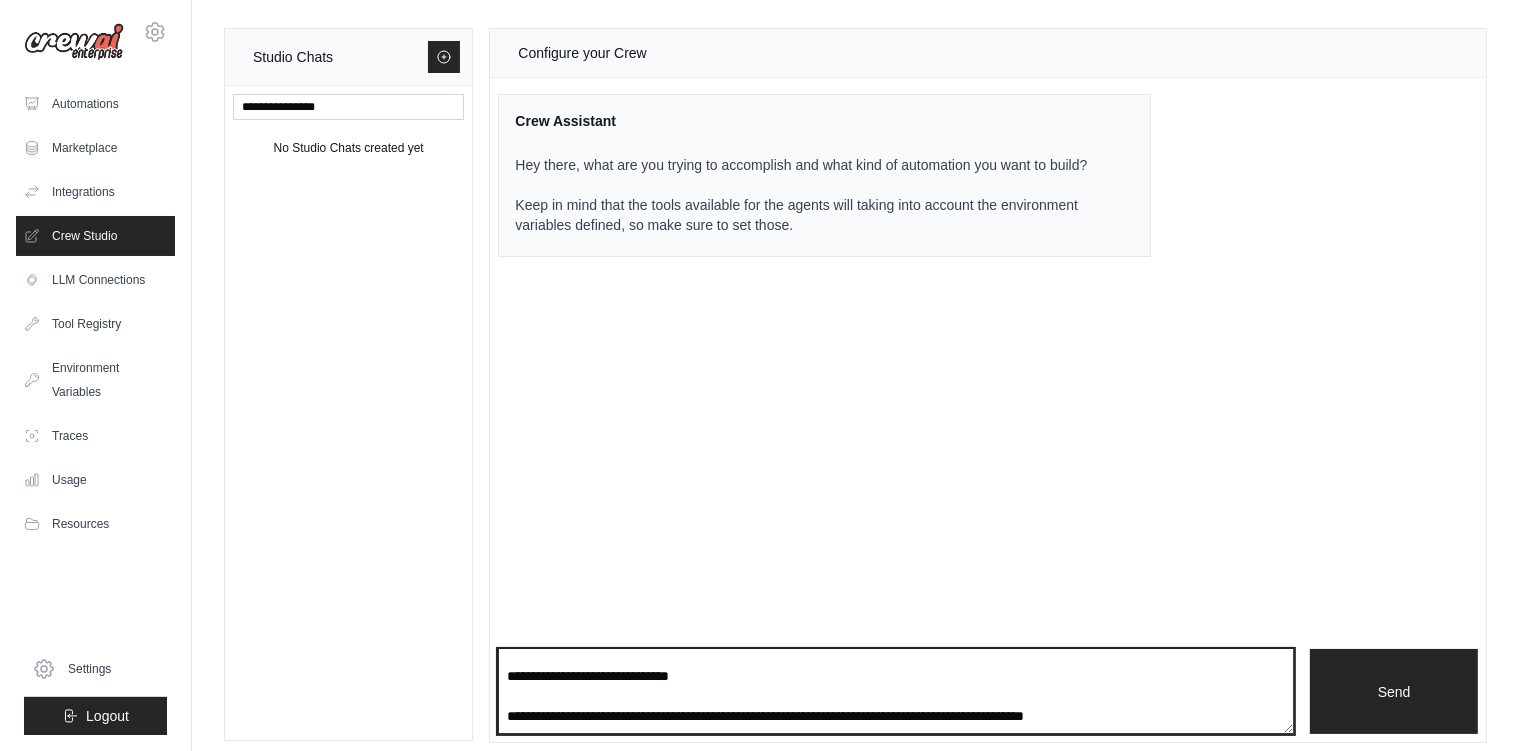drag, startPoint x: 485, startPoint y: 674, endPoint x: 757, endPoint y: 698, distance: 273.05676 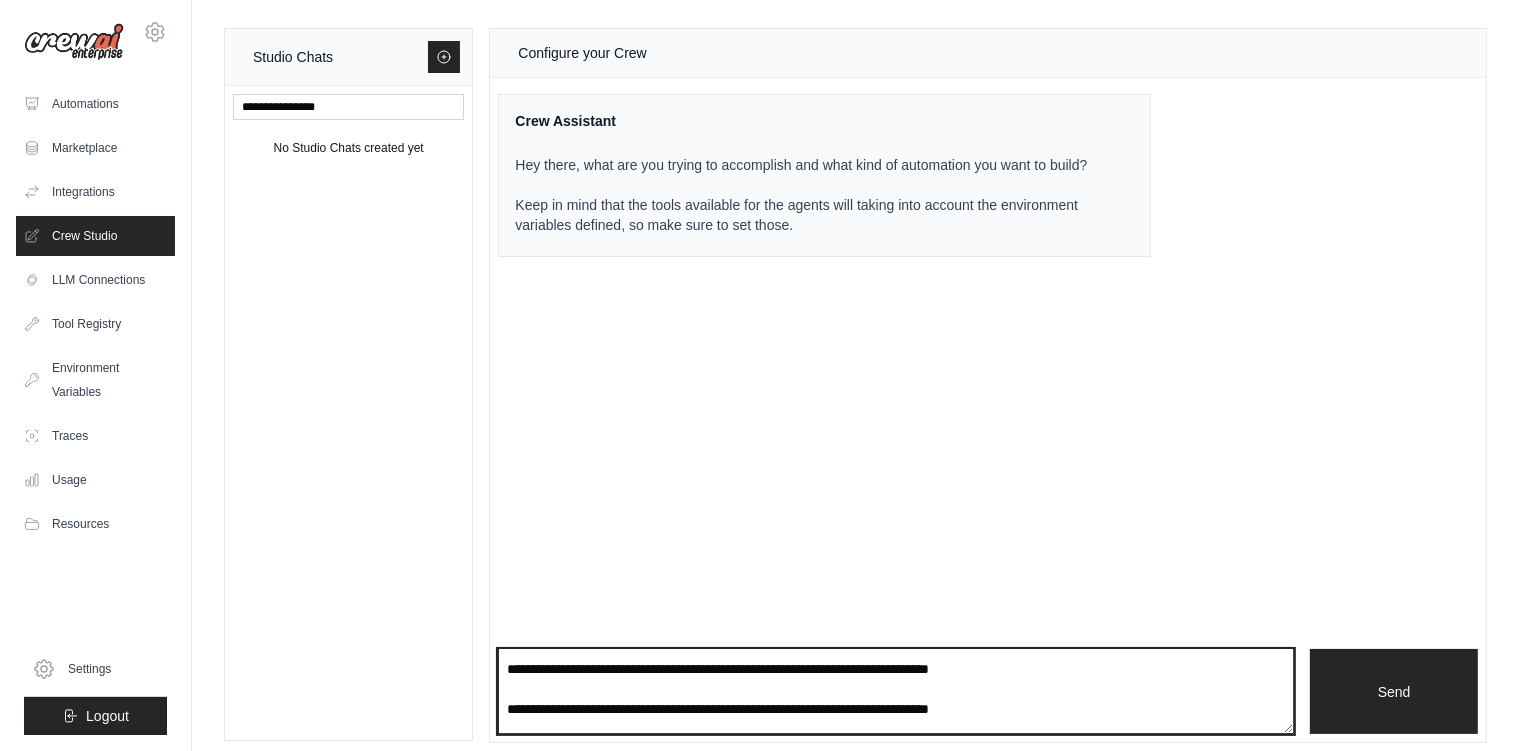 scroll, scrollTop: 2118, scrollLeft: 0, axis: vertical 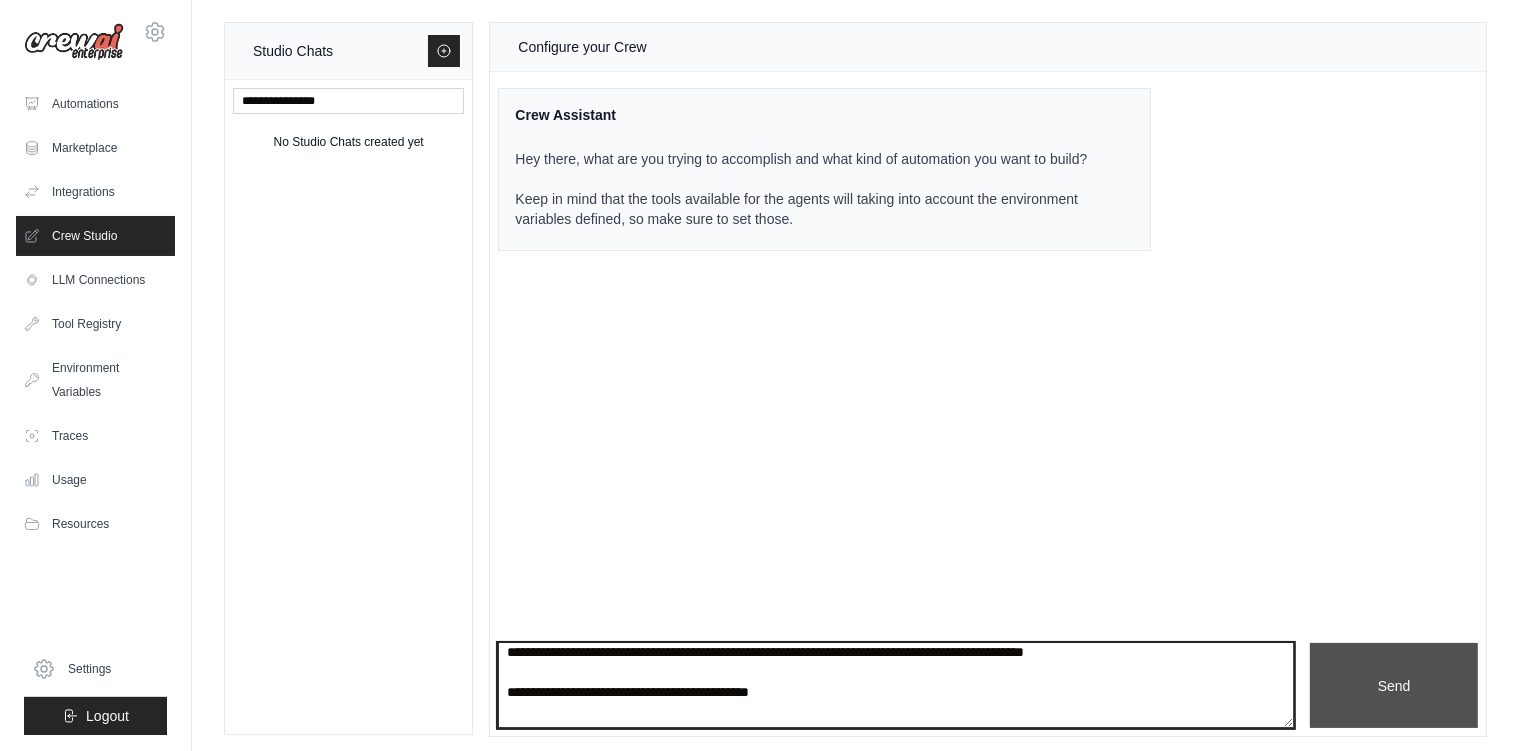 type on "**********" 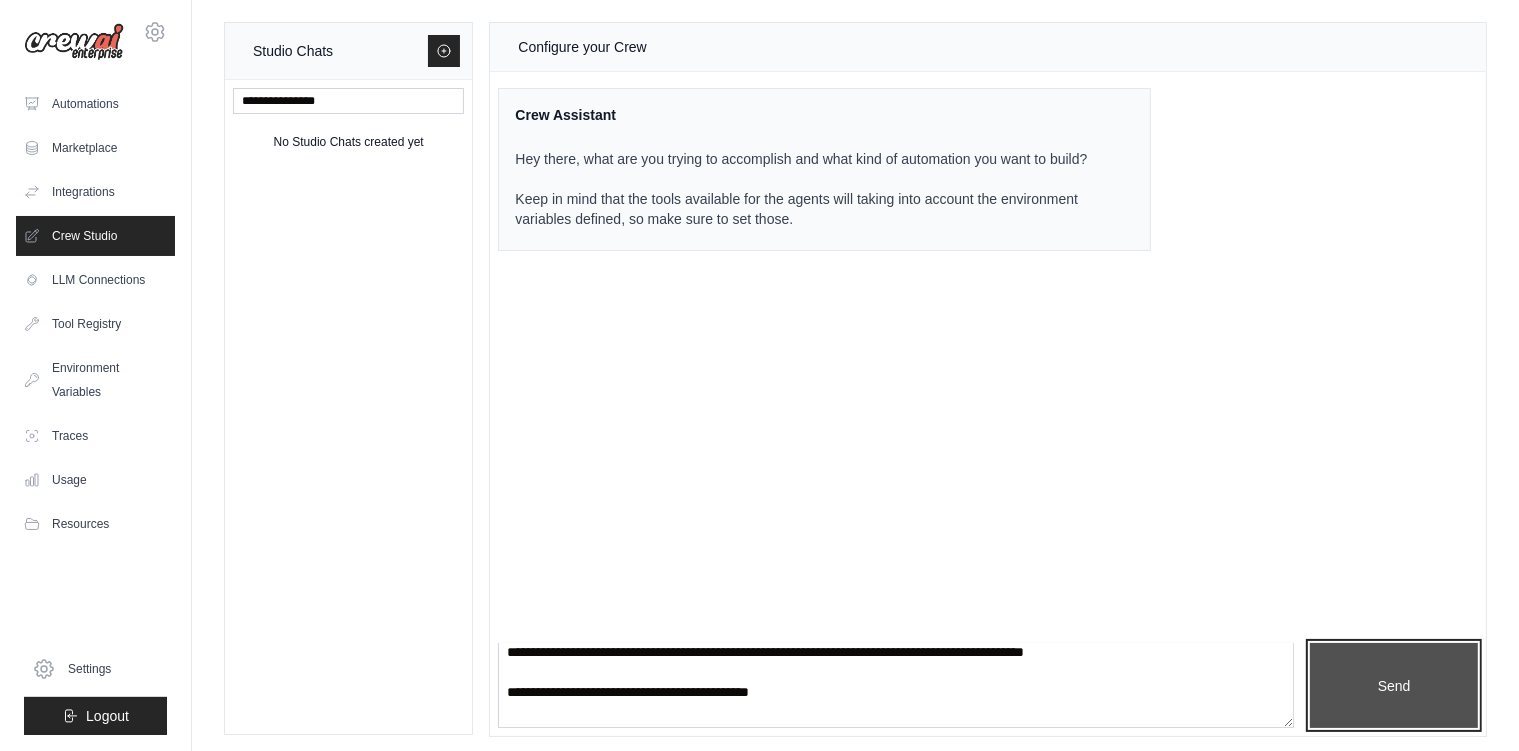 click on "Send" at bounding box center [1394, 686] 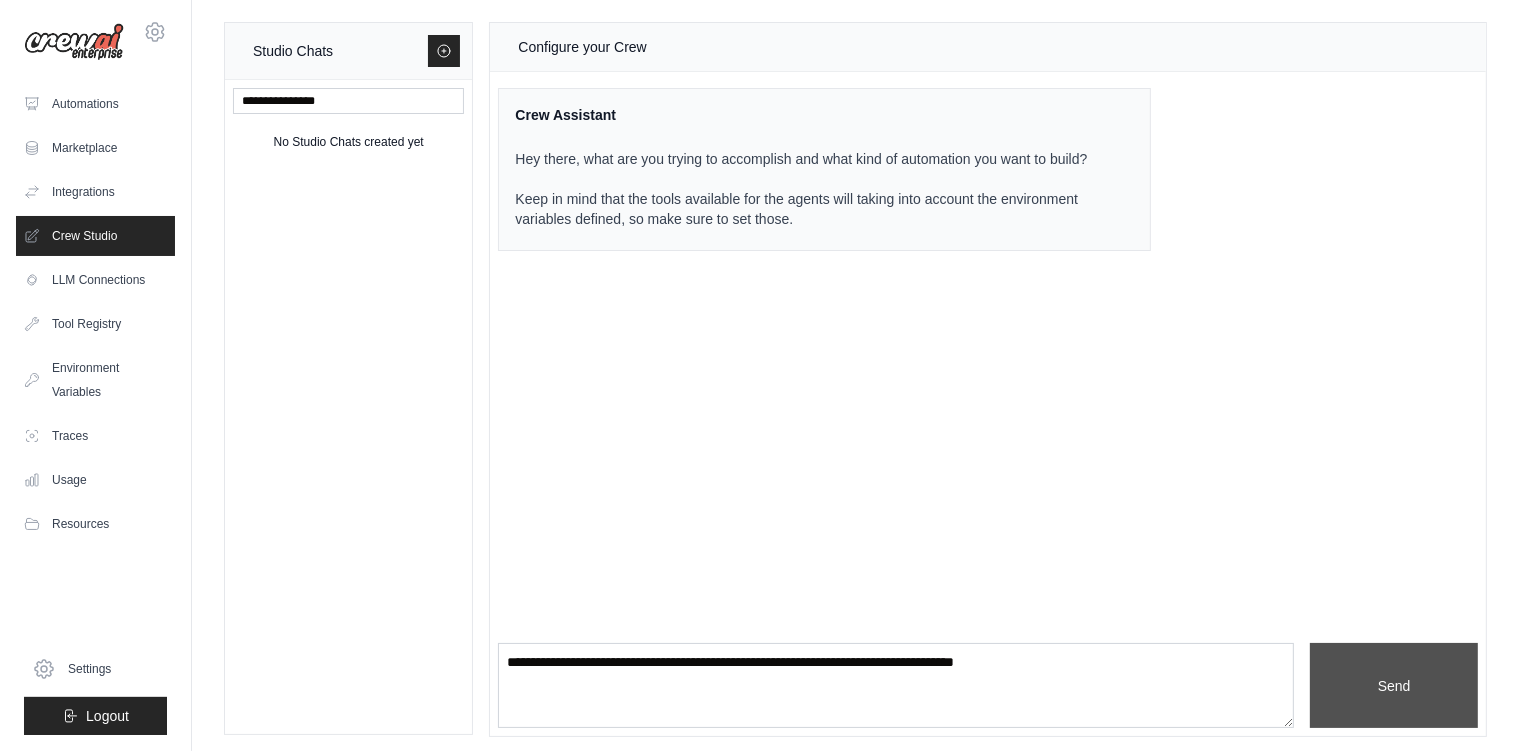 scroll, scrollTop: 2019, scrollLeft: 0, axis: vertical 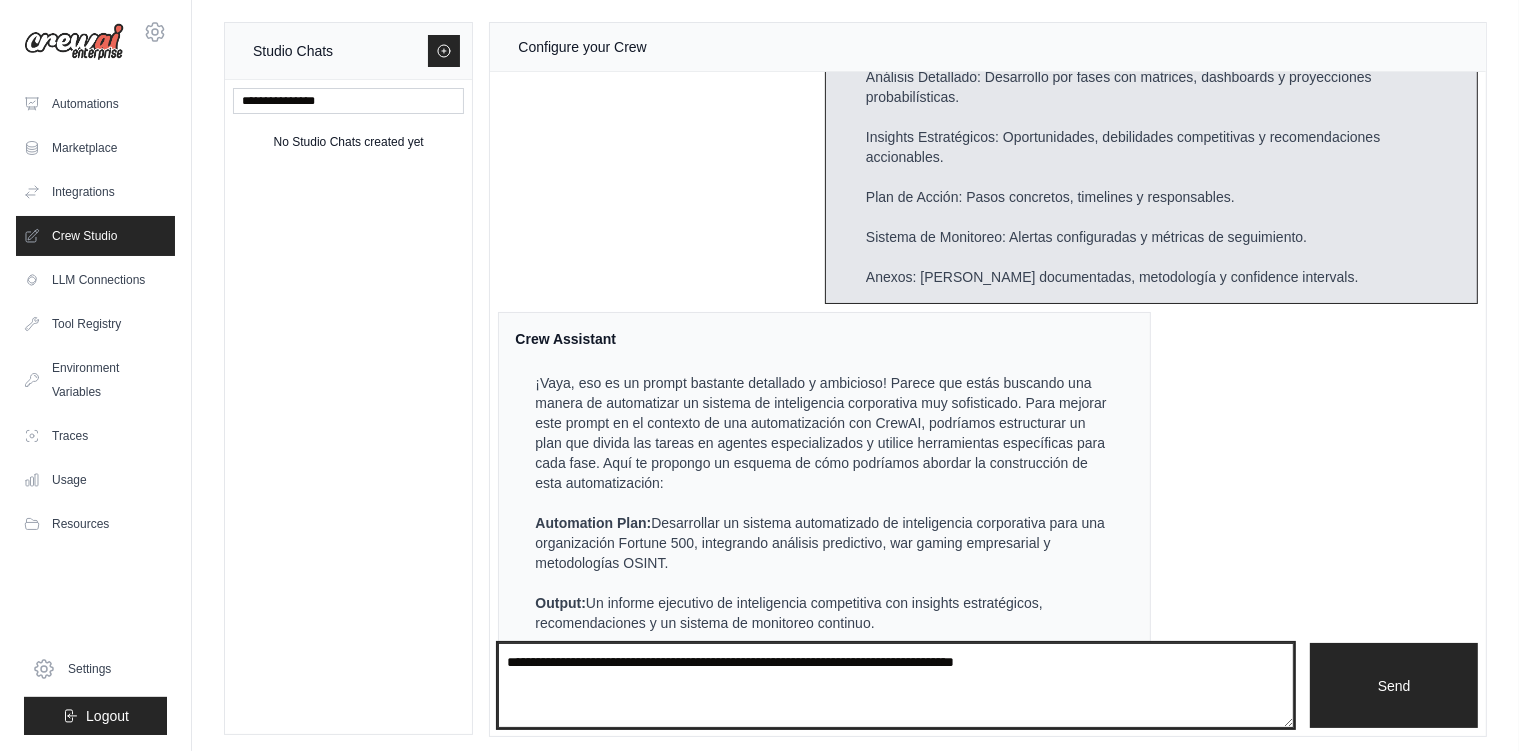 click at bounding box center (896, 686) 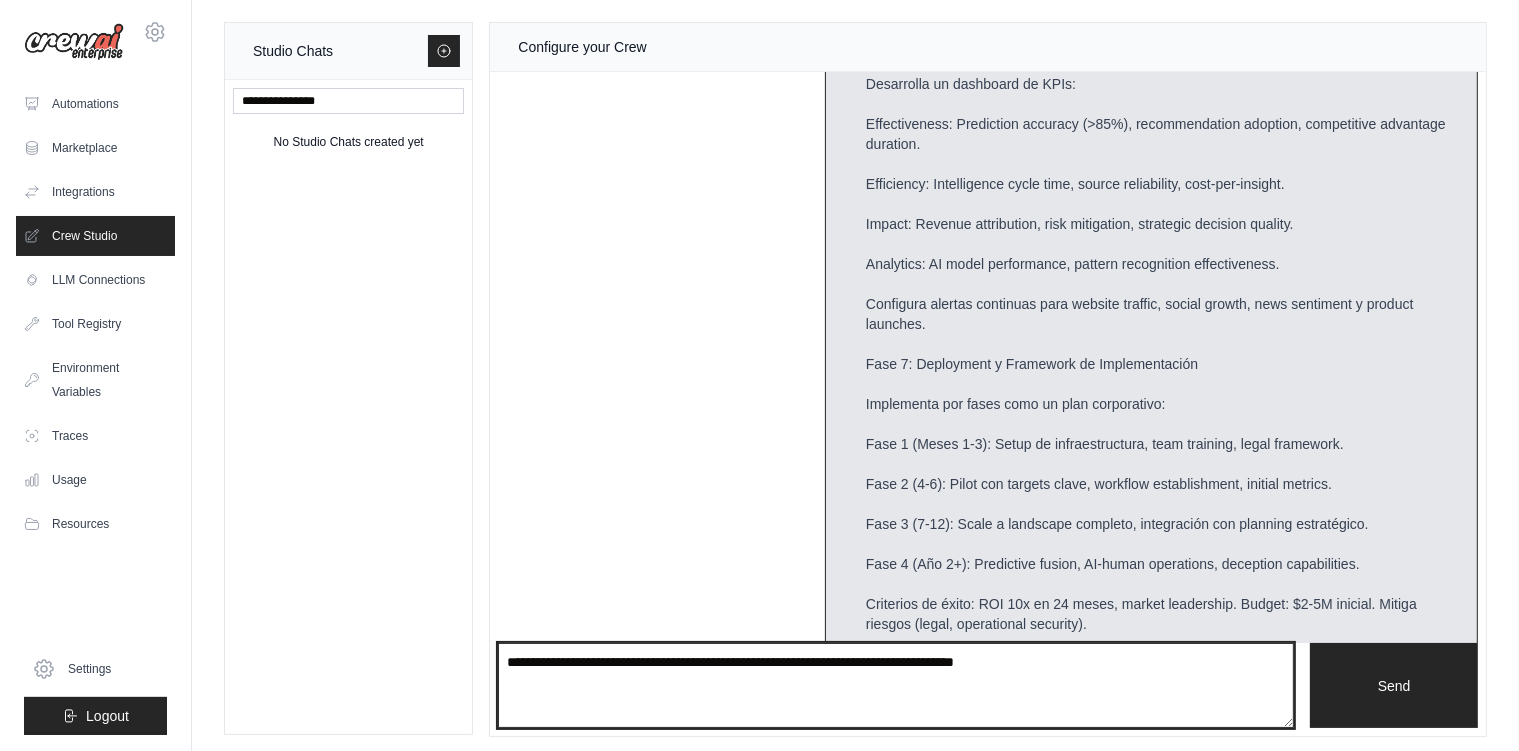 scroll, scrollTop: 2254, scrollLeft: 0, axis: vertical 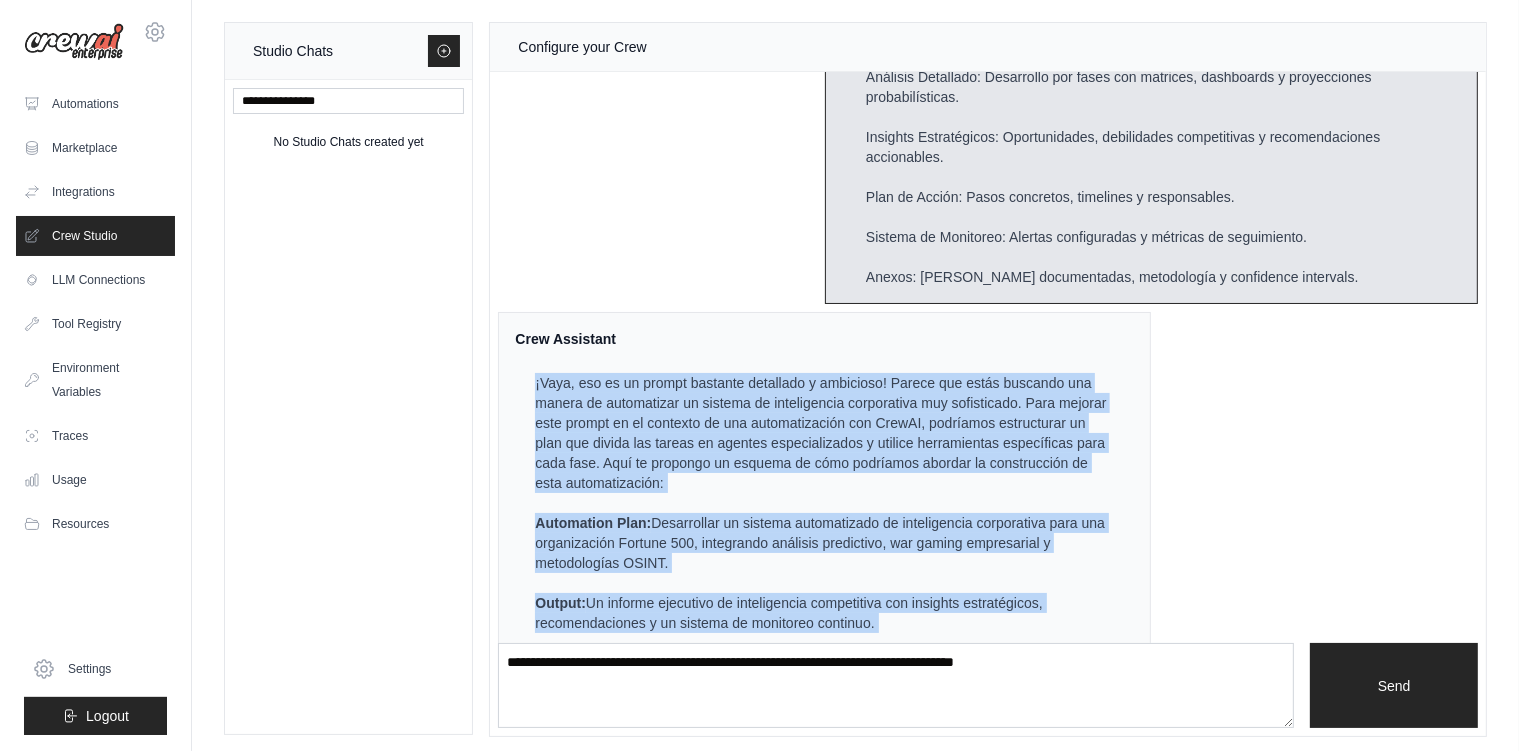 drag, startPoint x: 506, startPoint y: 422, endPoint x: 1099, endPoint y: 611, distance: 622.39056 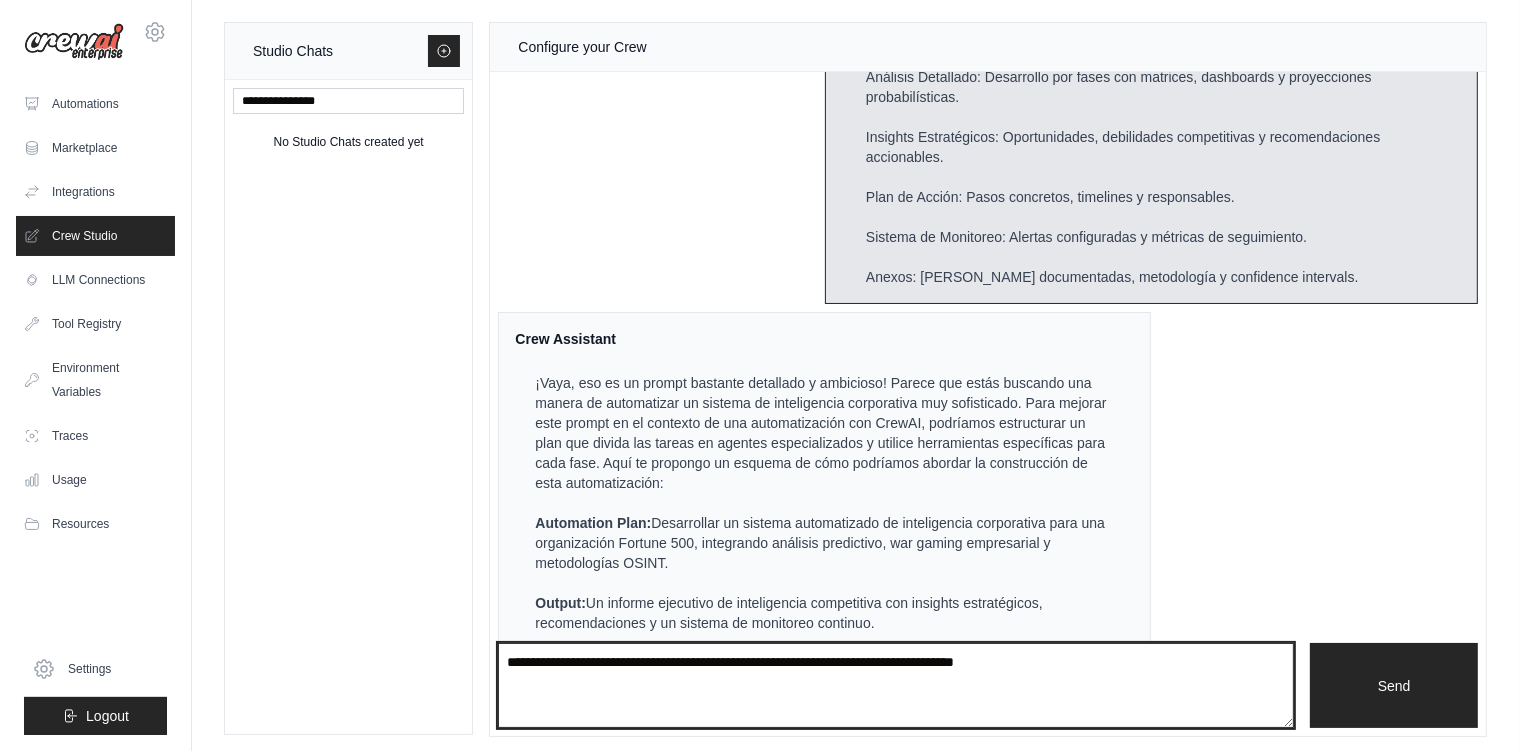 click at bounding box center [896, 686] 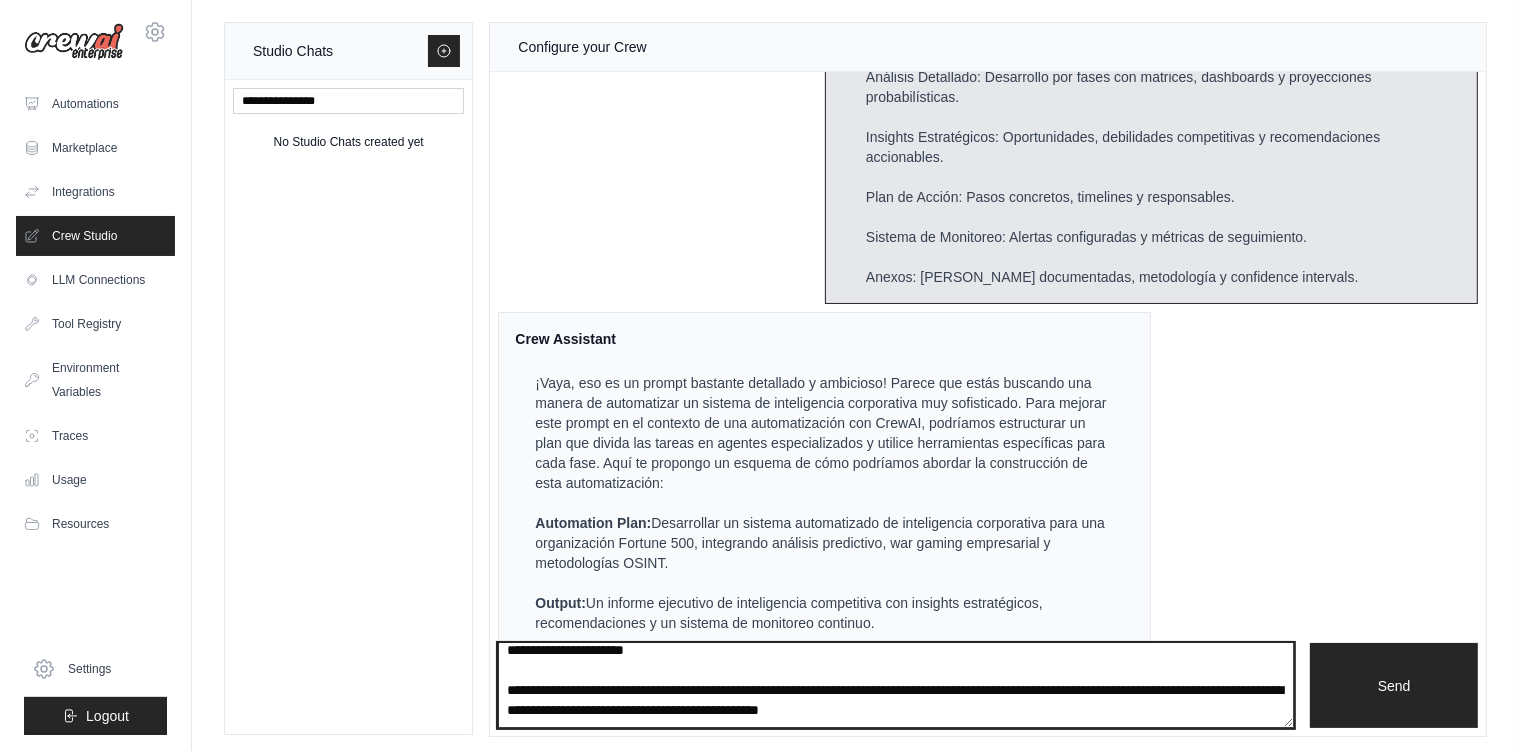 scroll, scrollTop: 11, scrollLeft: 0, axis: vertical 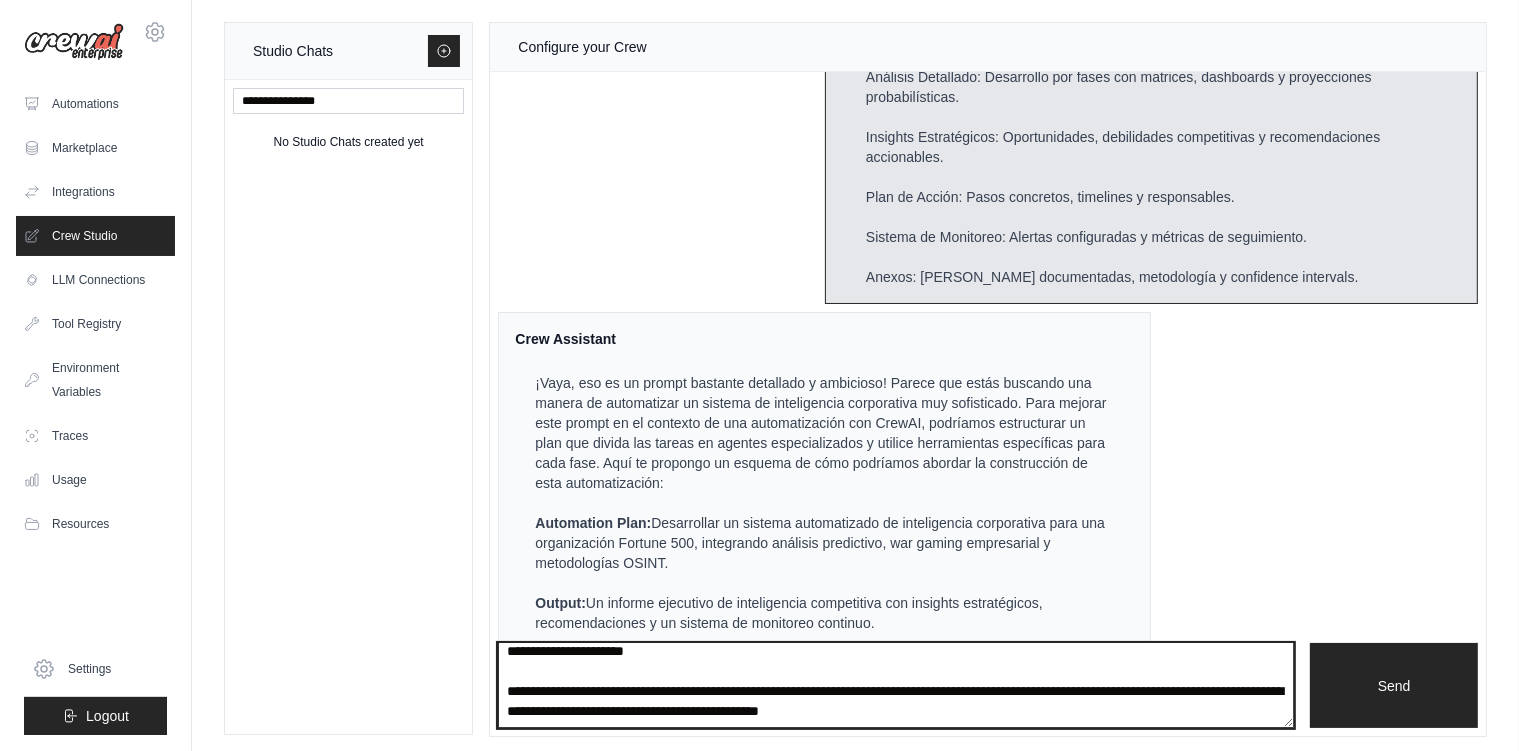 paste on "**********" 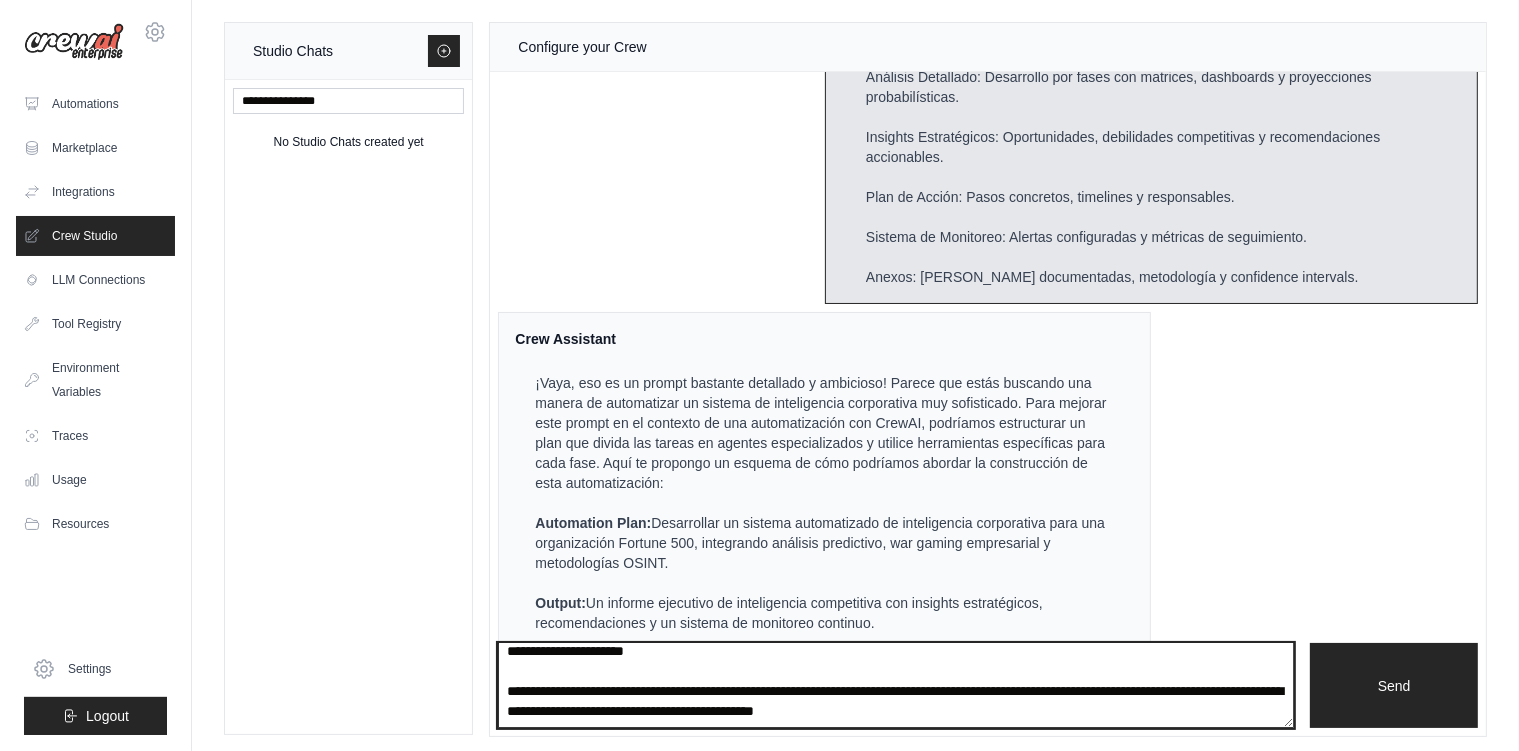 scroll, scrollTop: 26, scrollLeft: 0, axis: vertical 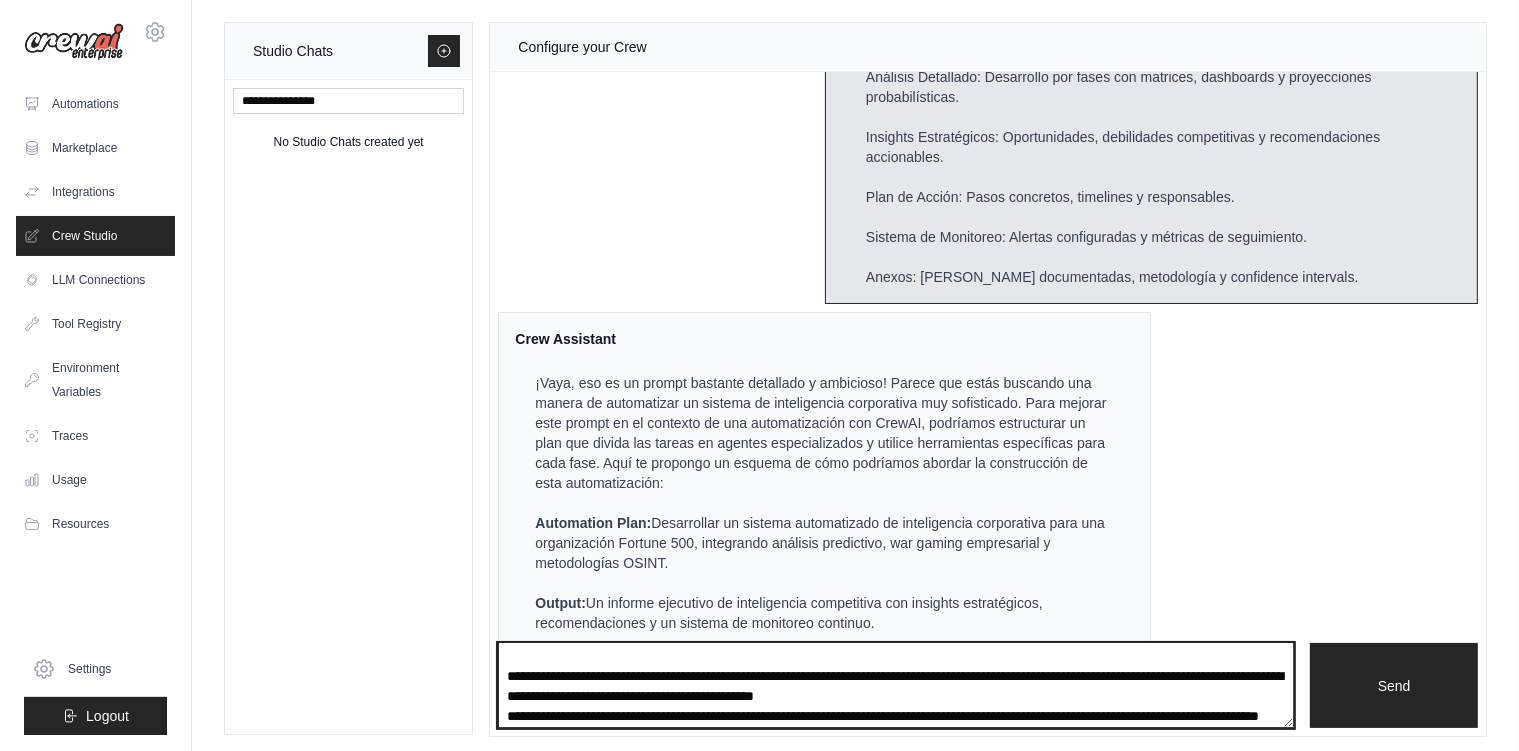 paste on "**********" 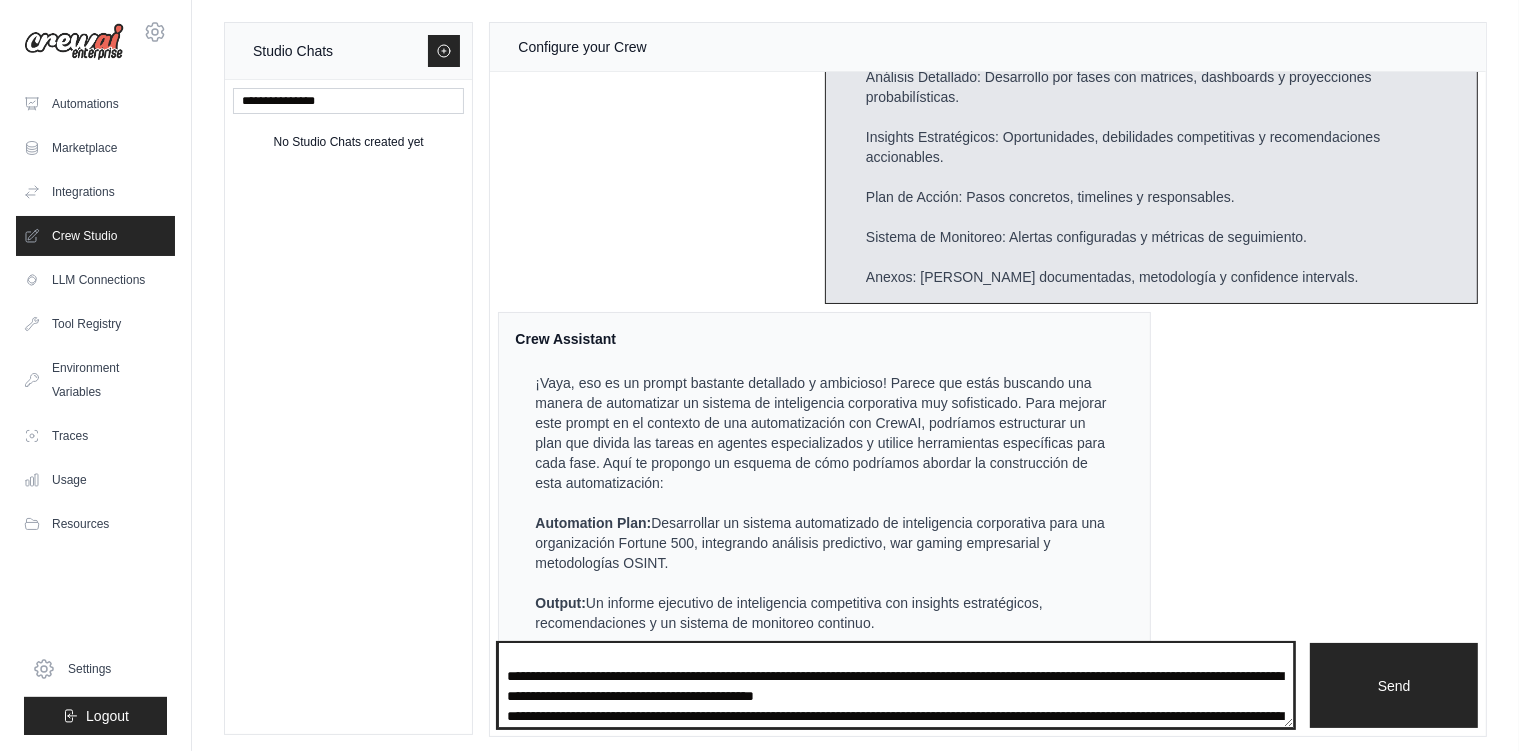 scroll, scrollTop: 44, scrollLeft: 0, axis: vertical 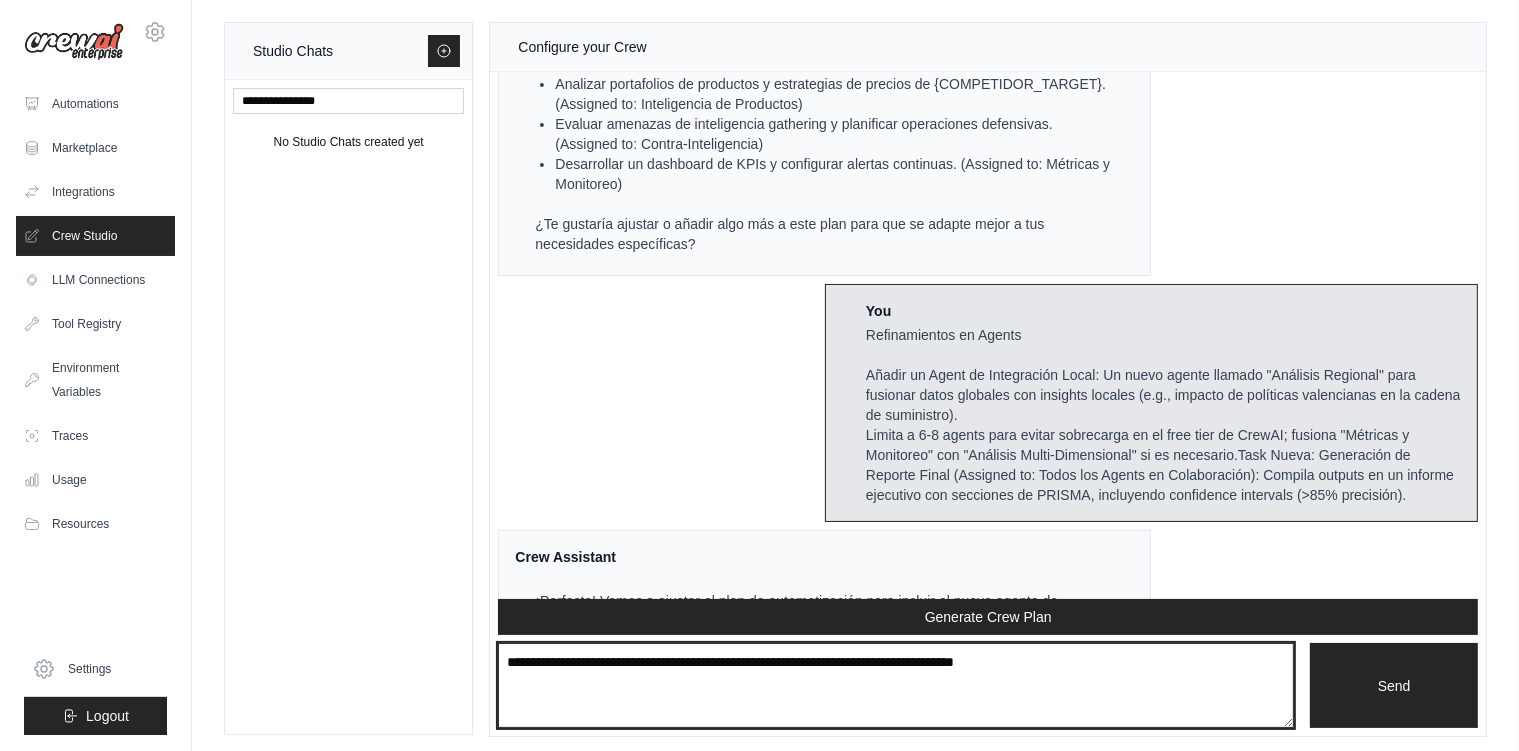 click at bounding box center (896, 686) 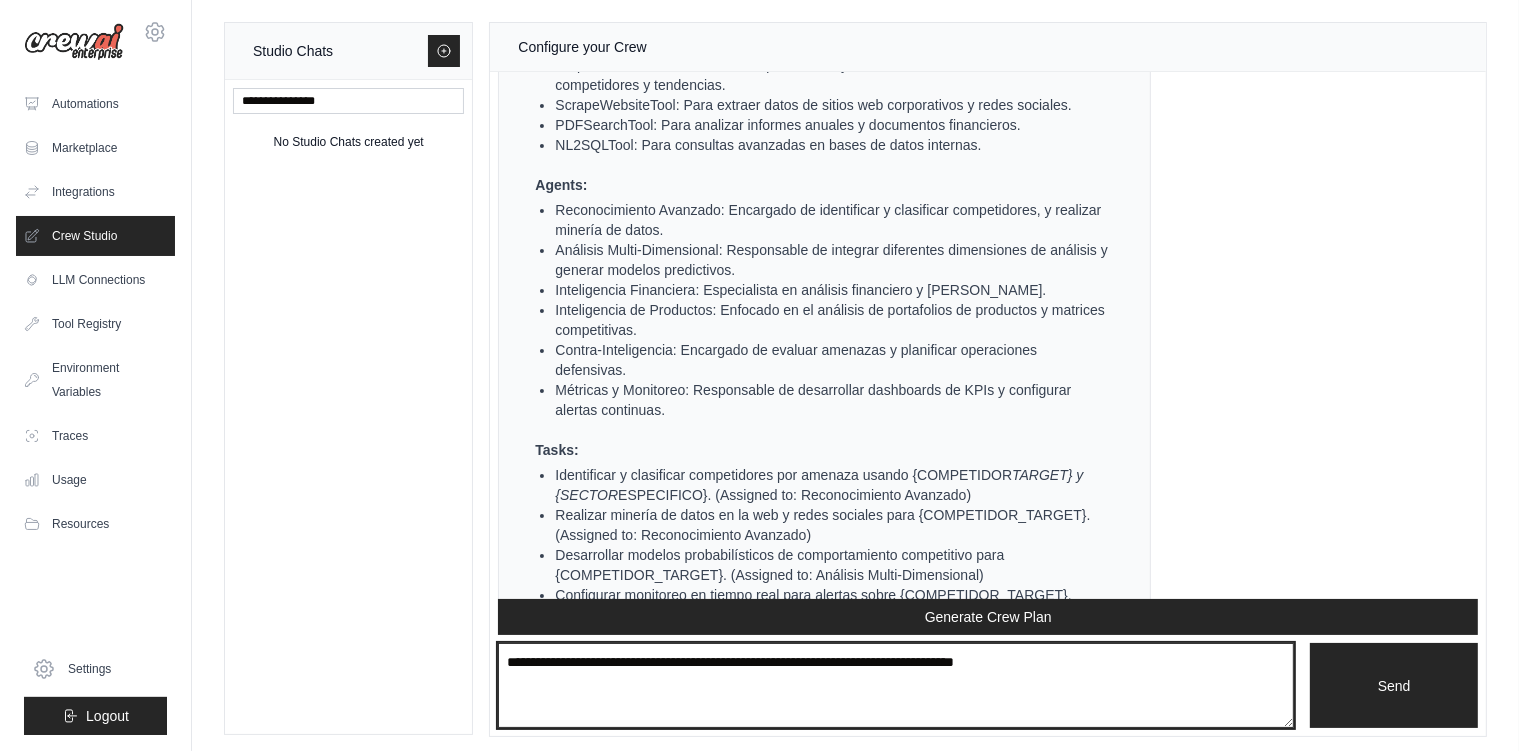 scroll, scrollTop: 3678, scrollLeft: 0, axis: vertical 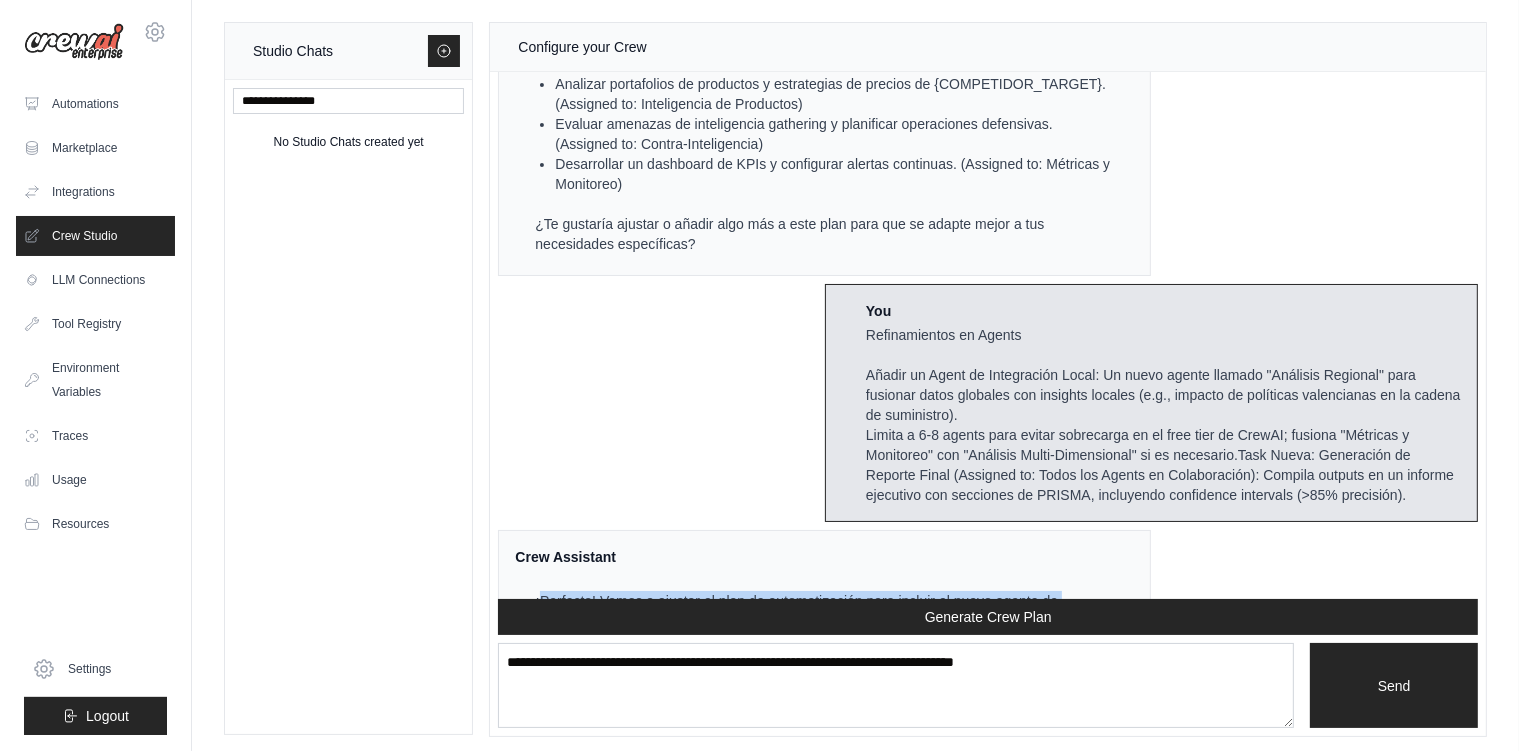 drag, startPoint x: 512, startPoint y: 212, endPoint x: 879, endPoint y: 538, distance: 490.88187 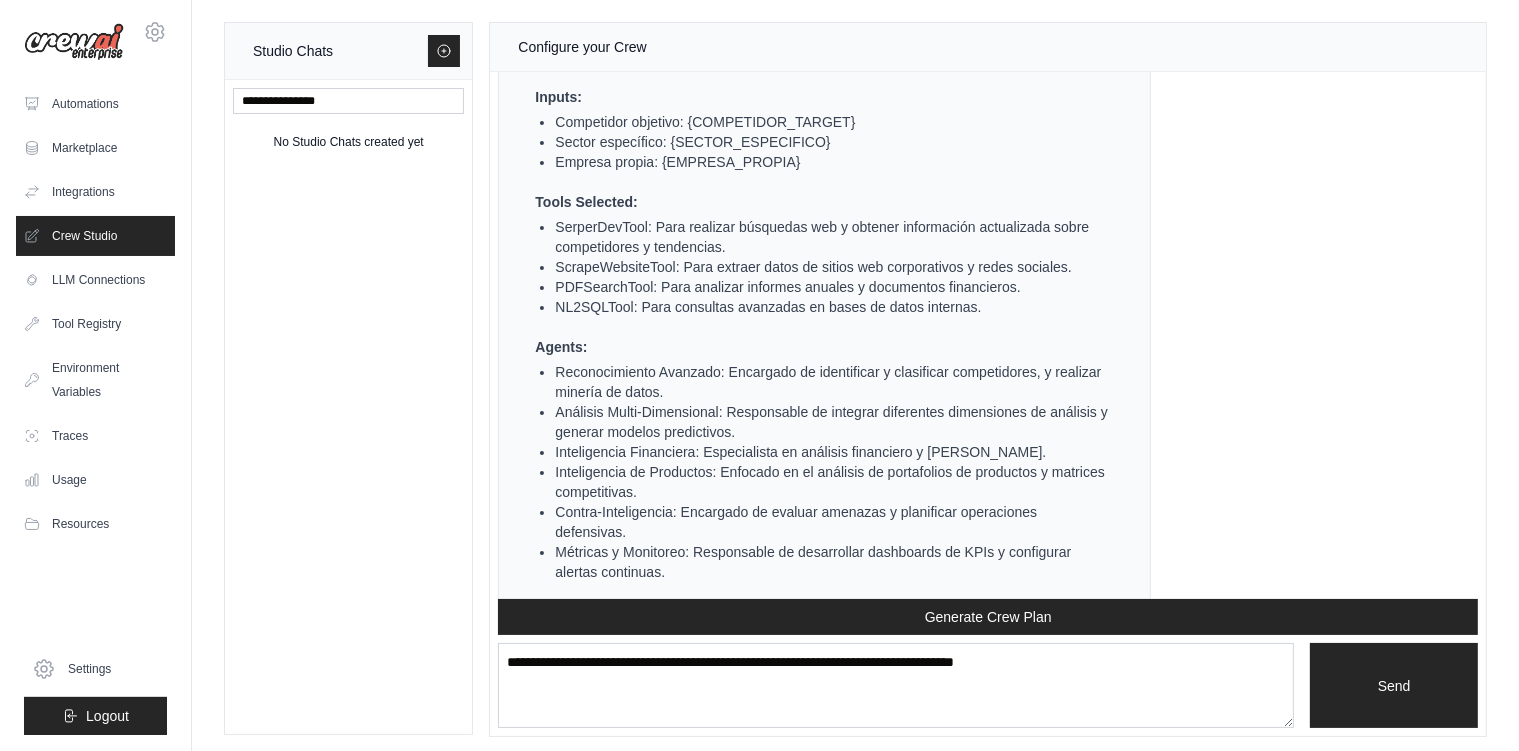 scroll, scrollTop: 3467, scrollLeft: 0, axis: vertical 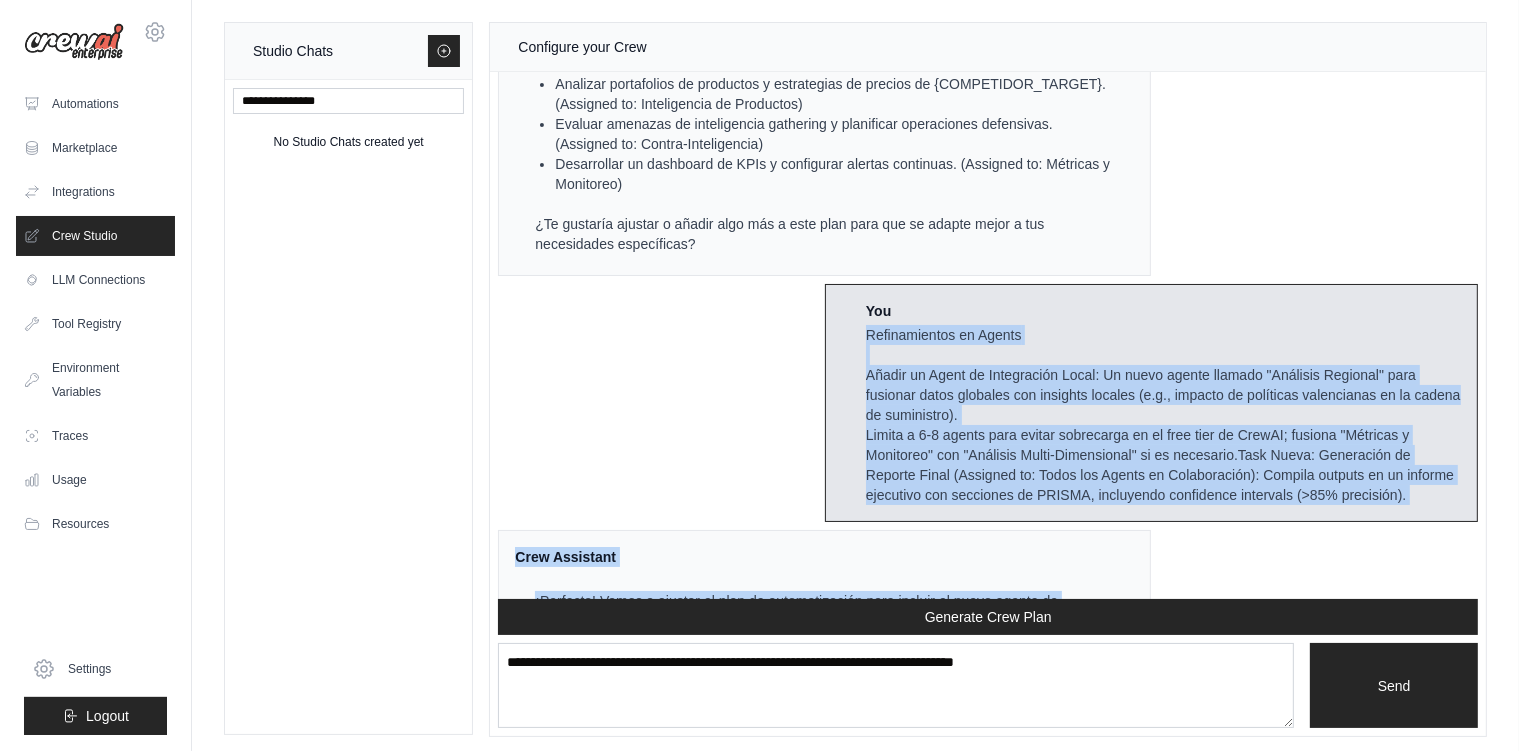 drag, startPoint x: 846, startPoint y: 200, endPoint x: 932, endPoint y: 574, distance: 383.76035 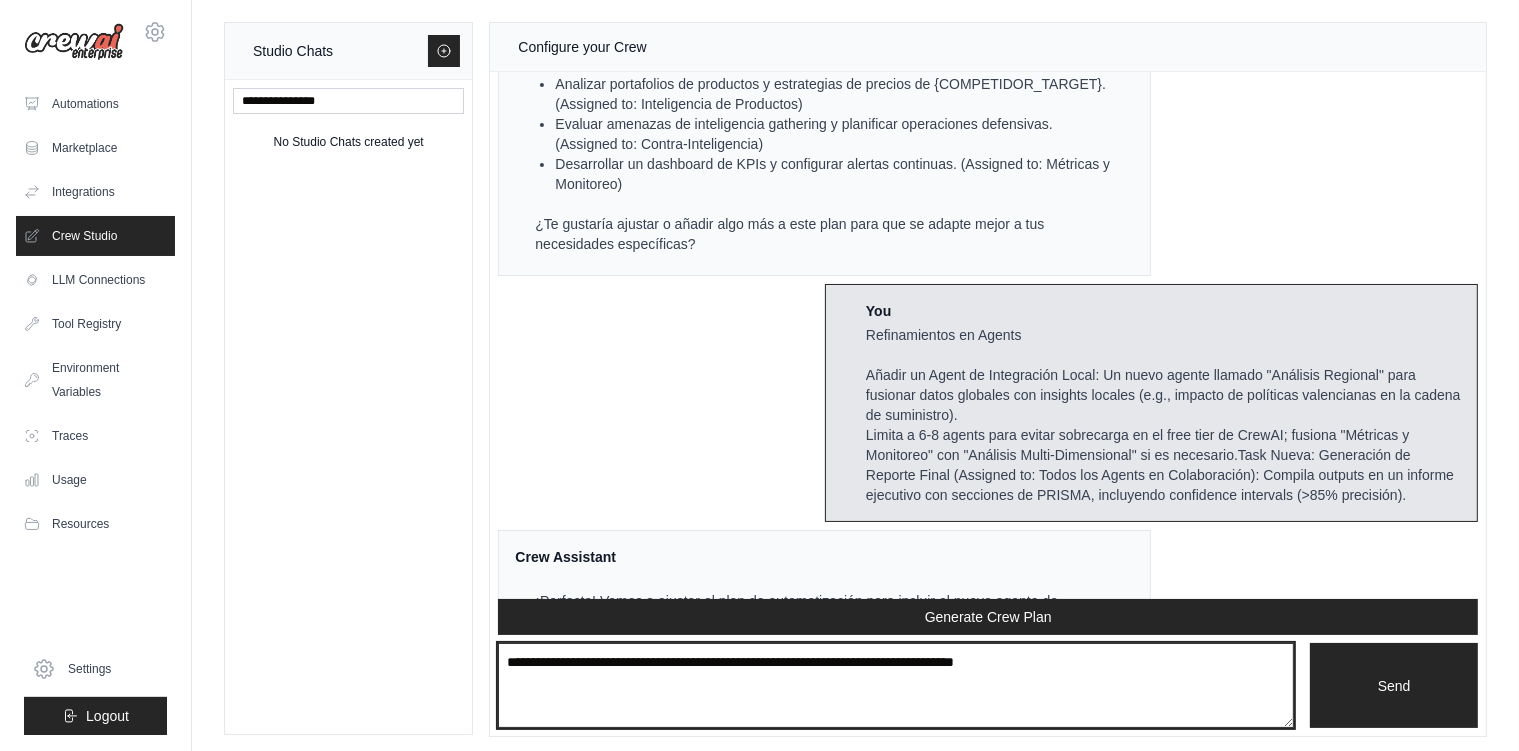 click at bounding box center [896, 686] 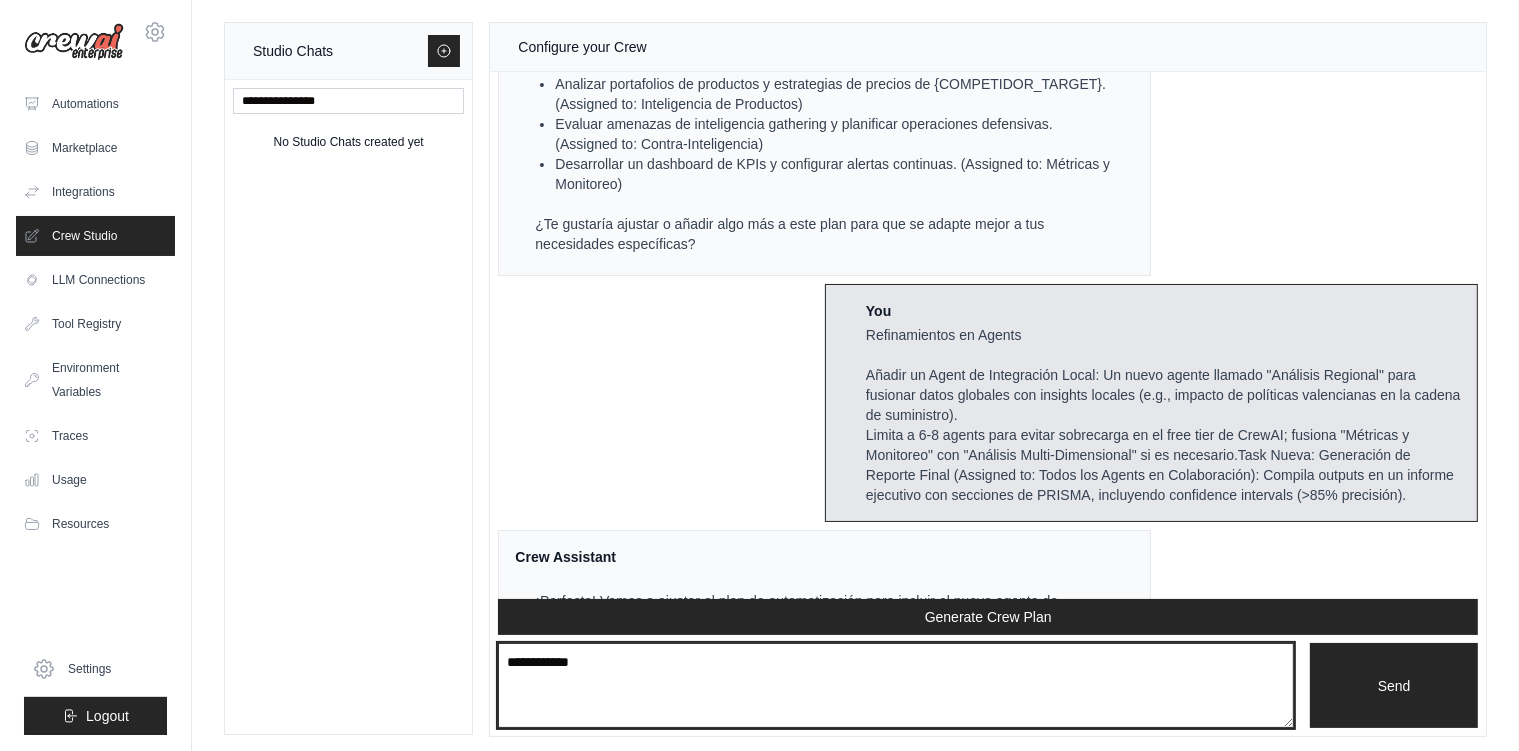 type on "**********" 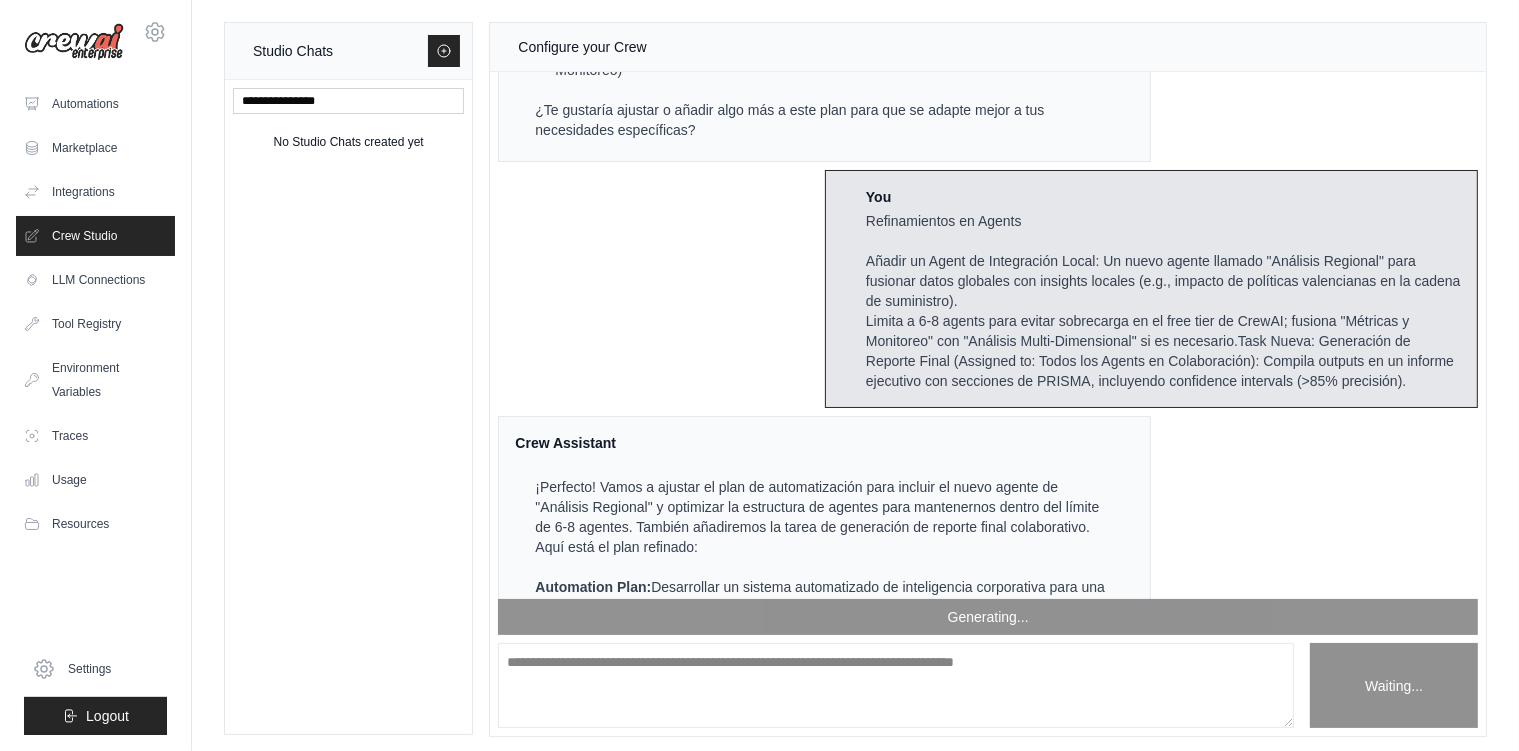 scroll, scrollTop: 4522, scrollLeft: 0, axis: vertical 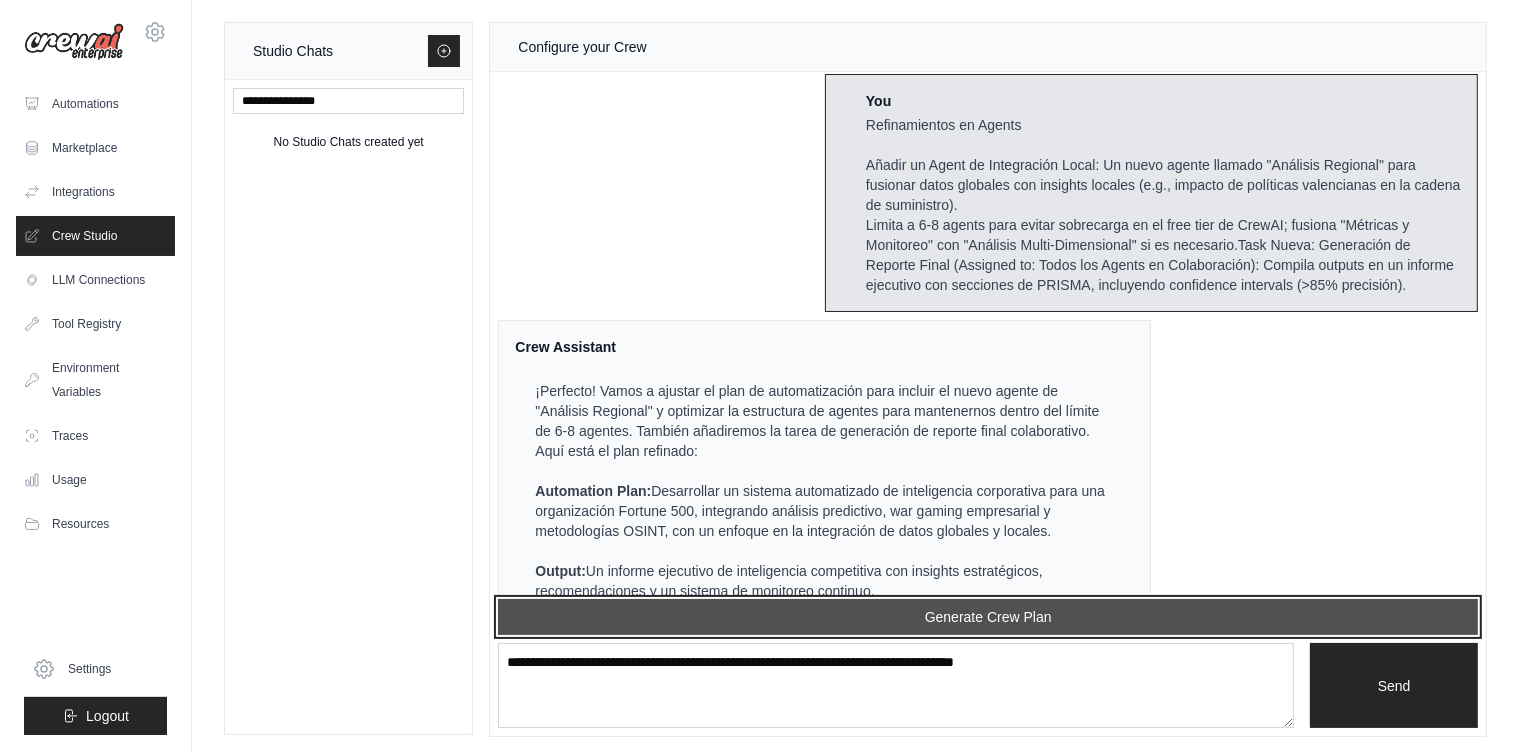 click on "Generate Crew Plan" at bounding box center (988, 617) 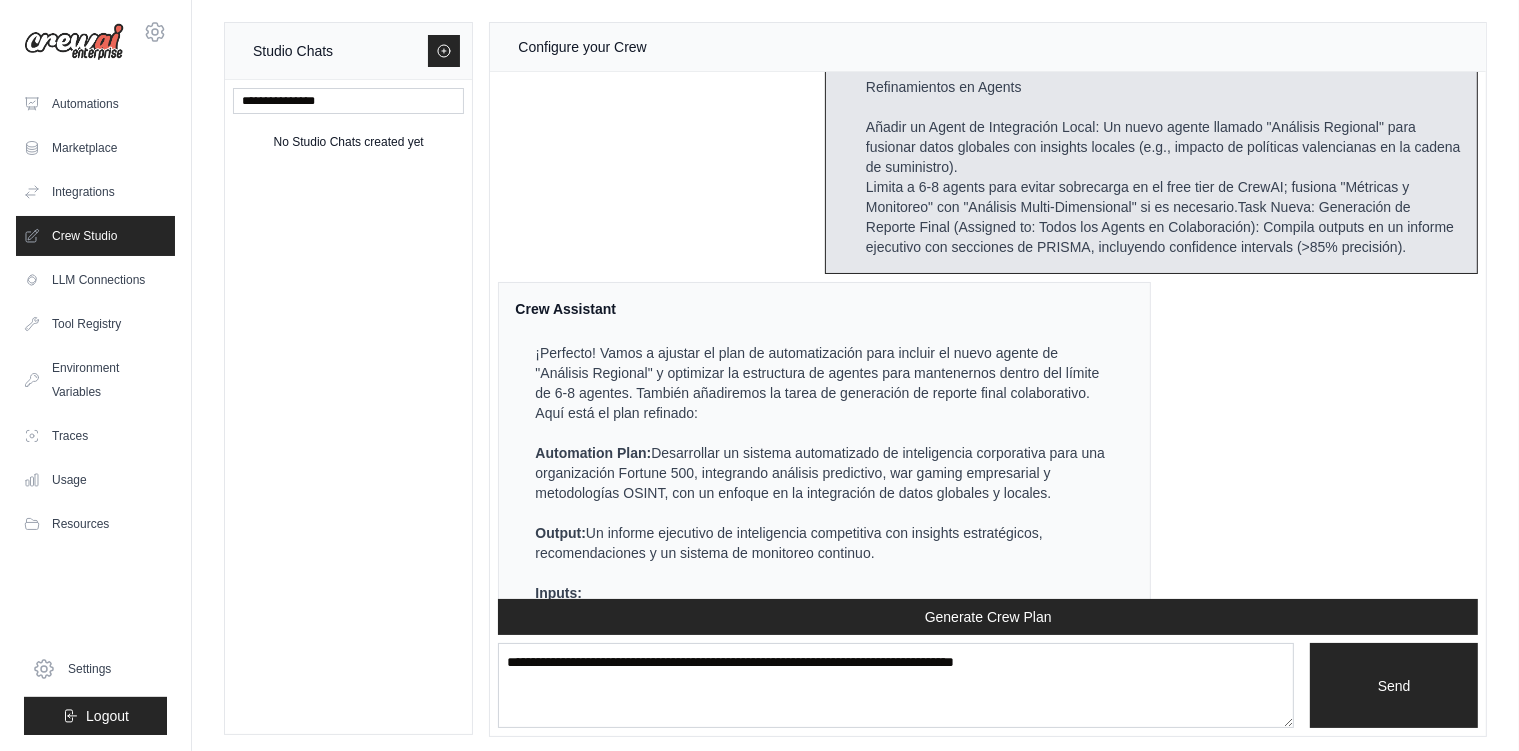 scroll, scrollTop: 4622, scrollLeft: 0, axis: vertical 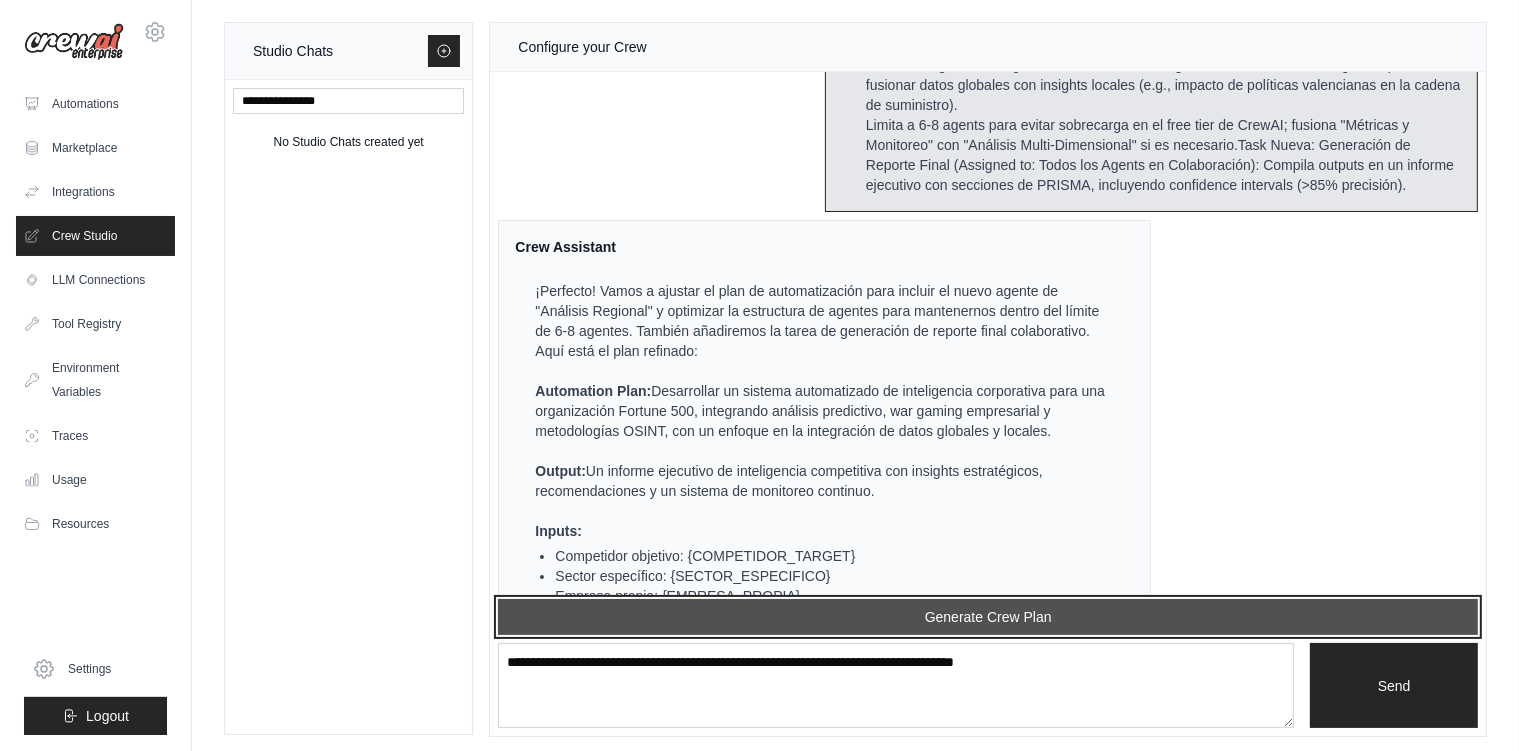 click on "Generate Crew Plan" at bounding box center (988, 617) 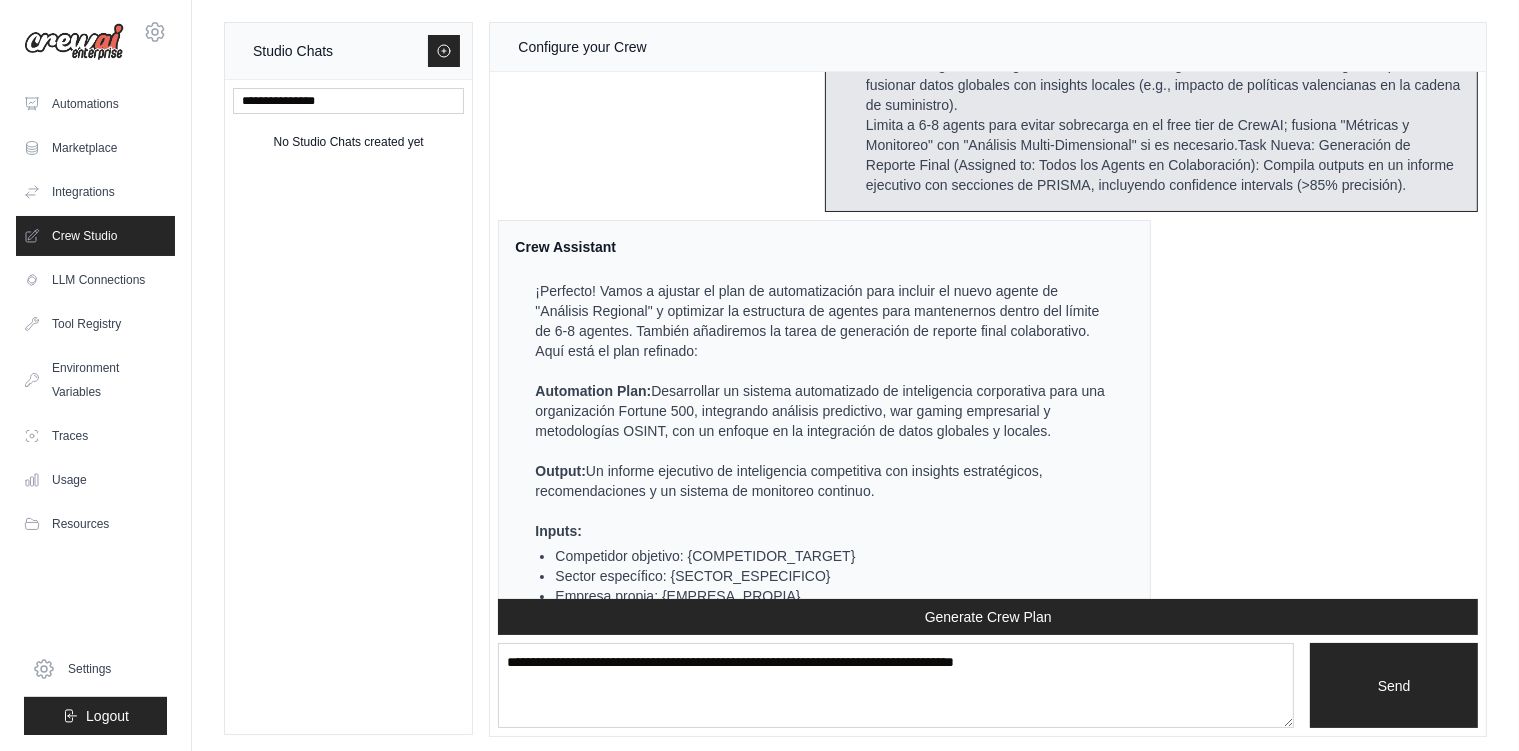scroll, scrollTop: 4722, scrollLeft: 0, axis: vertical 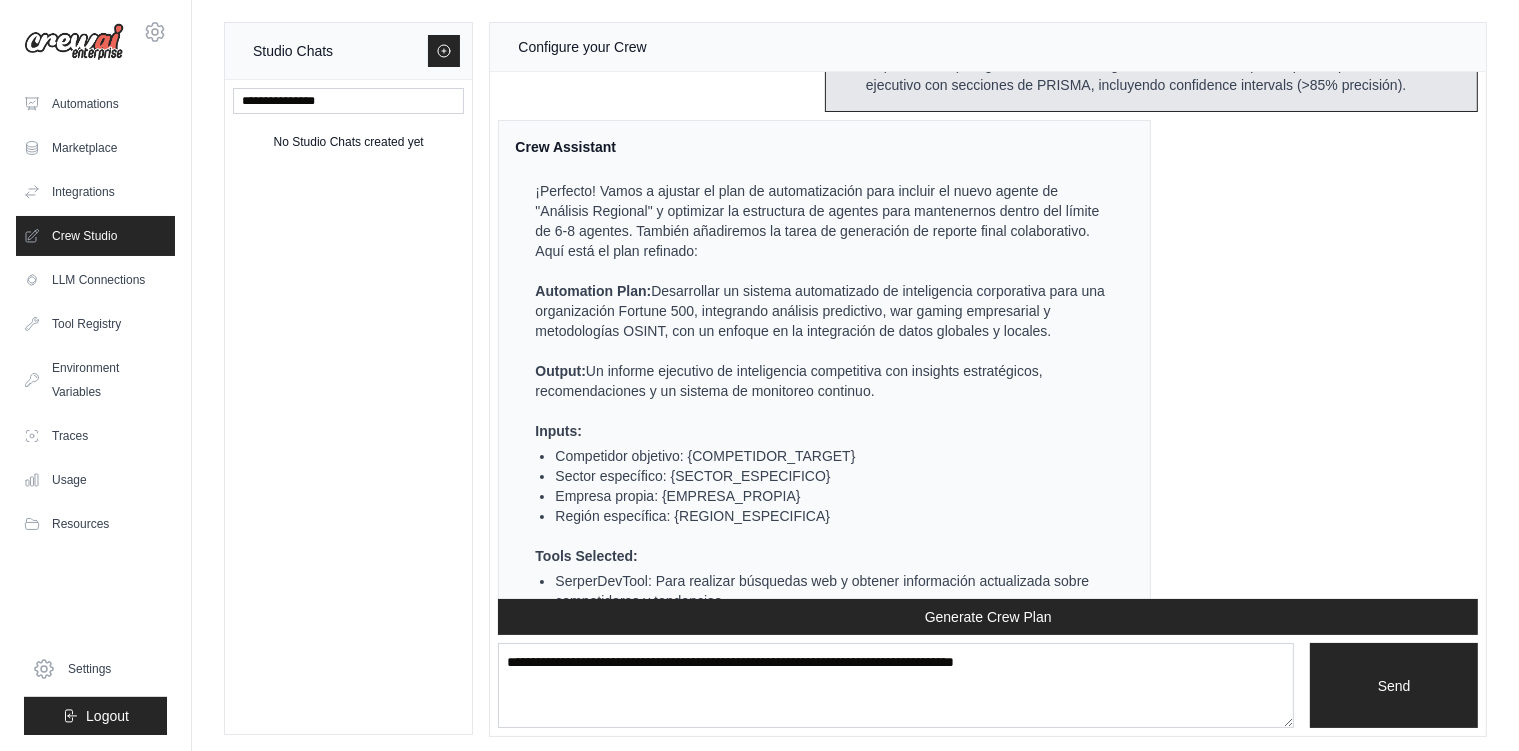 drag, startPoint x: 749, startPoint y: 559, endPoint x: 482, endPoint y: 547, distance: 267.26953 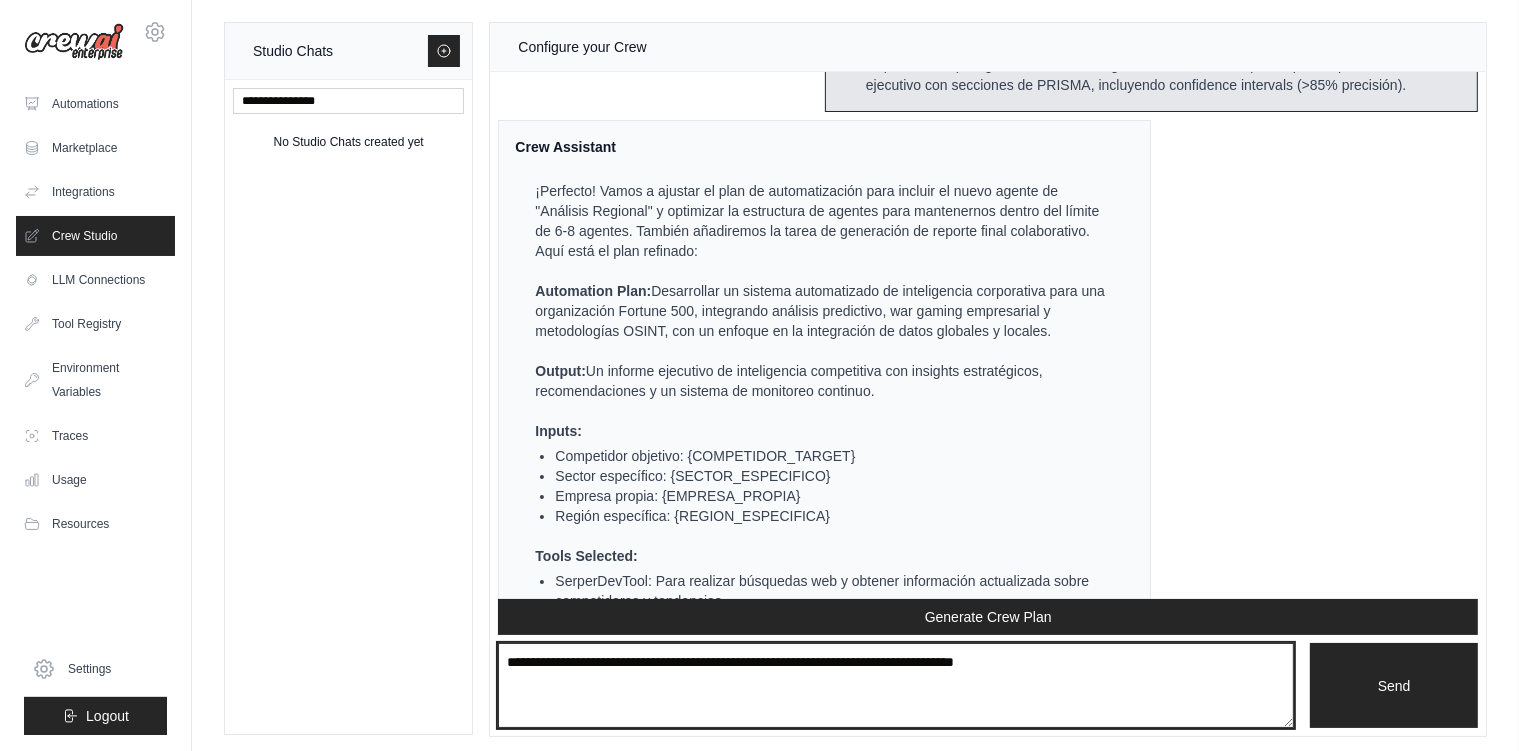 click at bounding box center [896, 686] 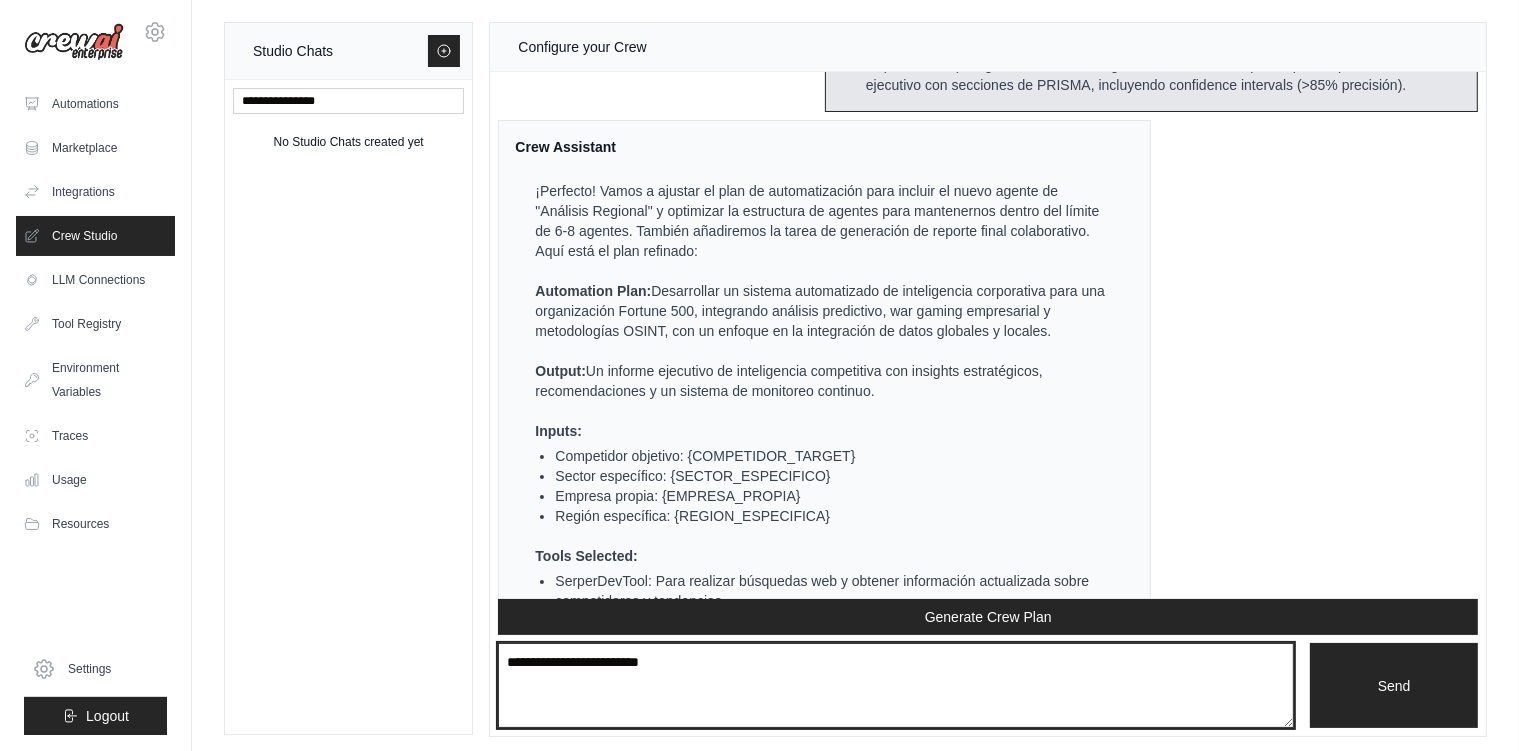 type on "**********" 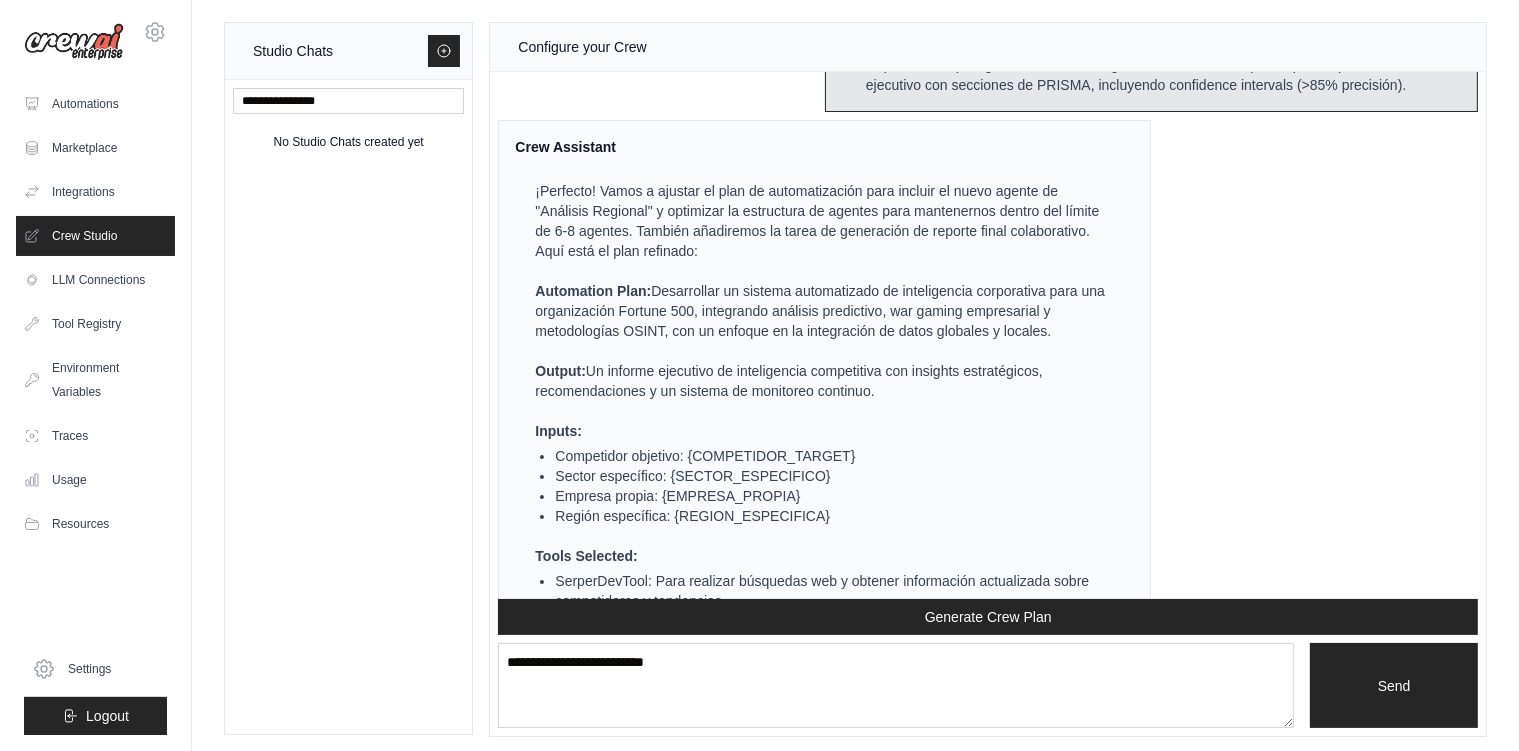 type 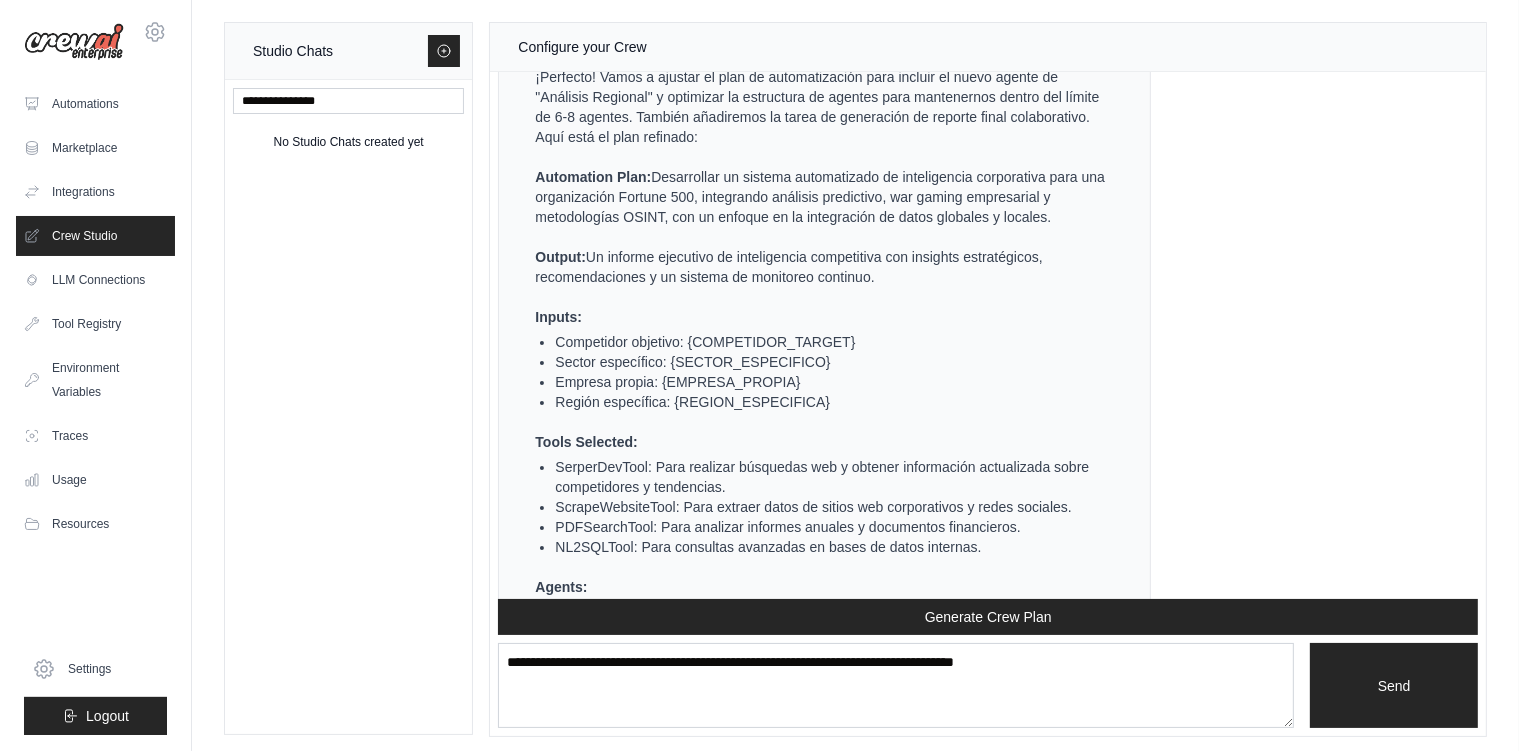 scroll, scrollTop: 4932, scrollLeft: 0, axis: vertical 